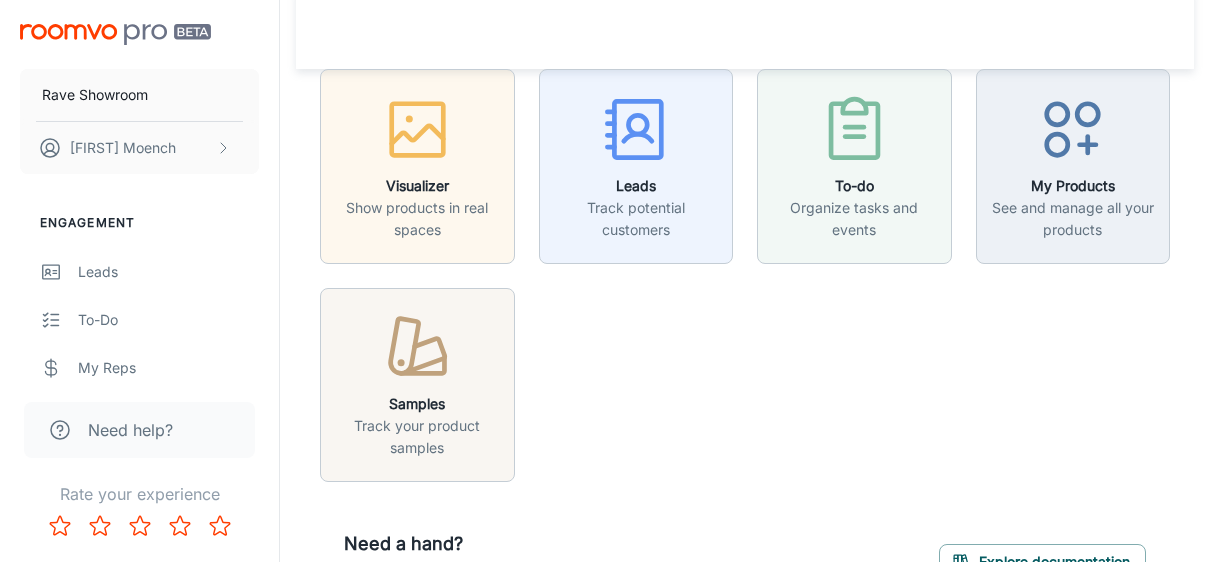 scroll, scrollTop: 0, scrollLeft: 0, axis: both 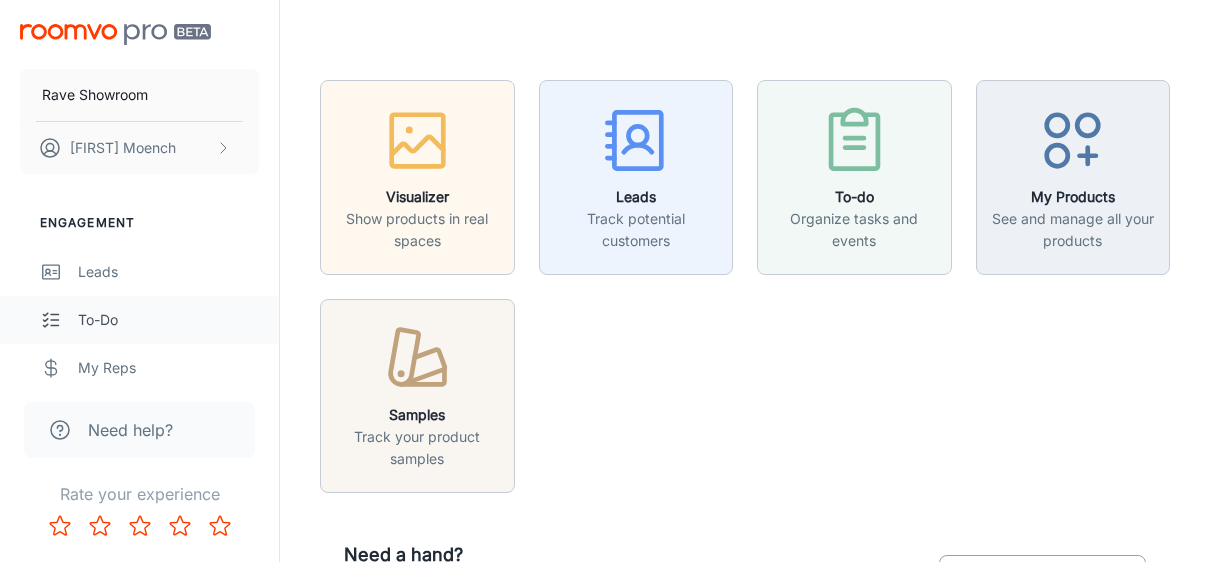 click on "To-do" at bounding box center (168, 320) 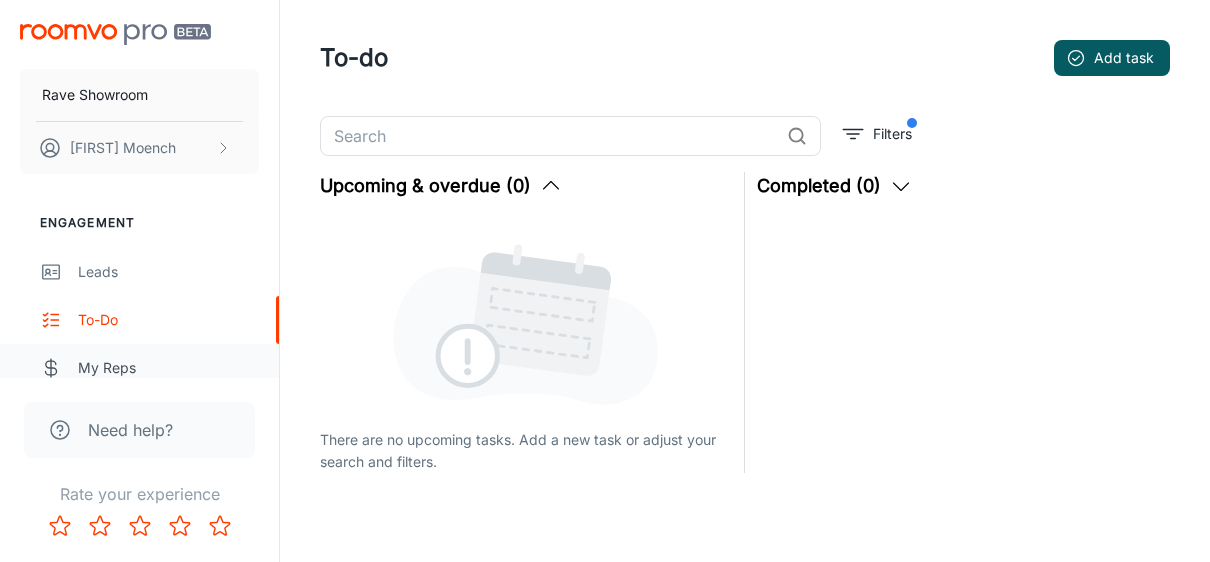 click on "My Reps" at bounding box center (168, 368) 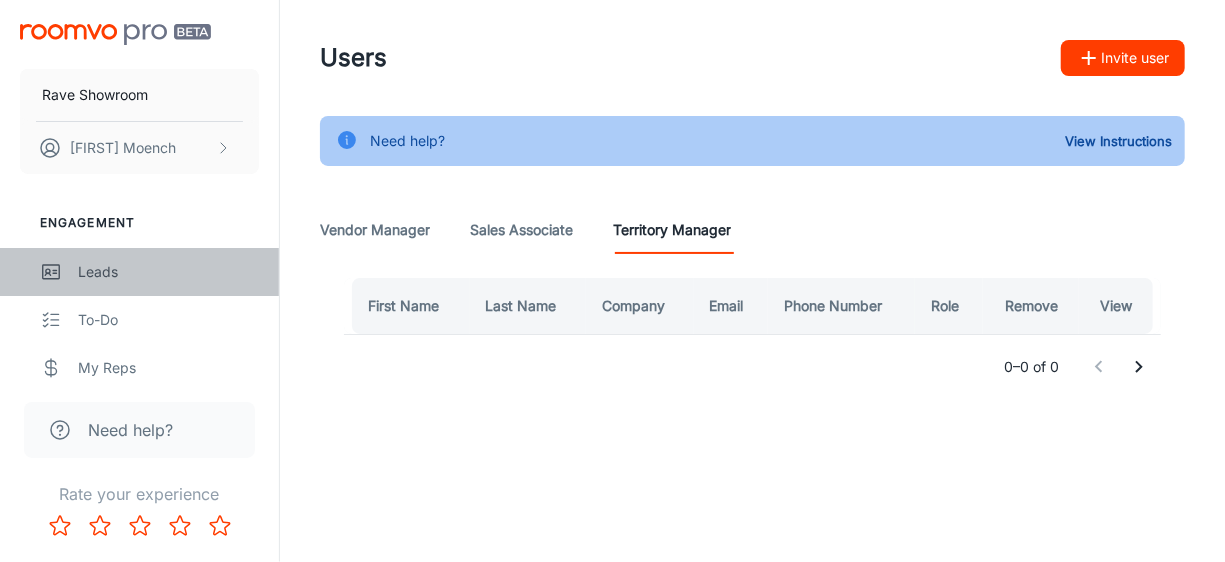 click on "Leads" at bounding box center [168, 272] 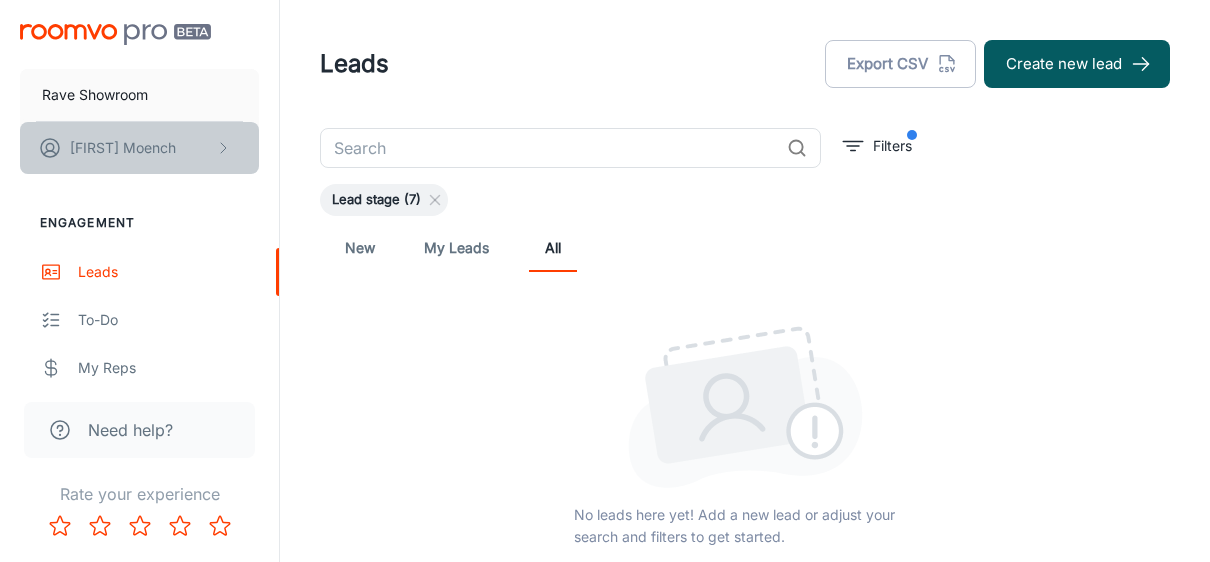 click on "[FIRST]   [LAST]" at bounding box center [123, 148] 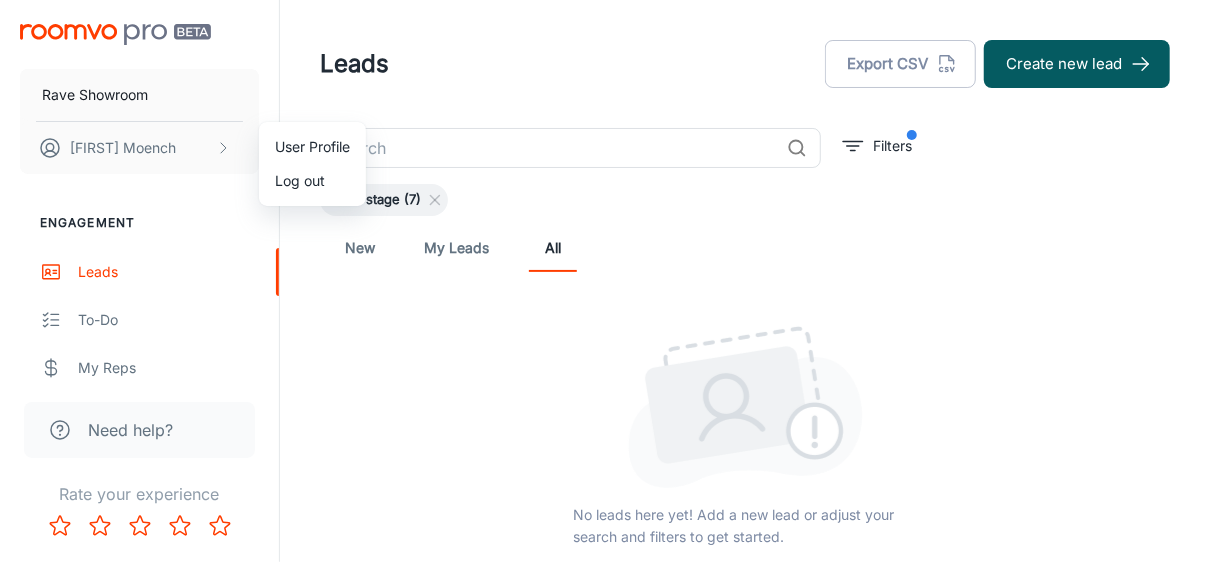 click at bounding box center (612, 281) 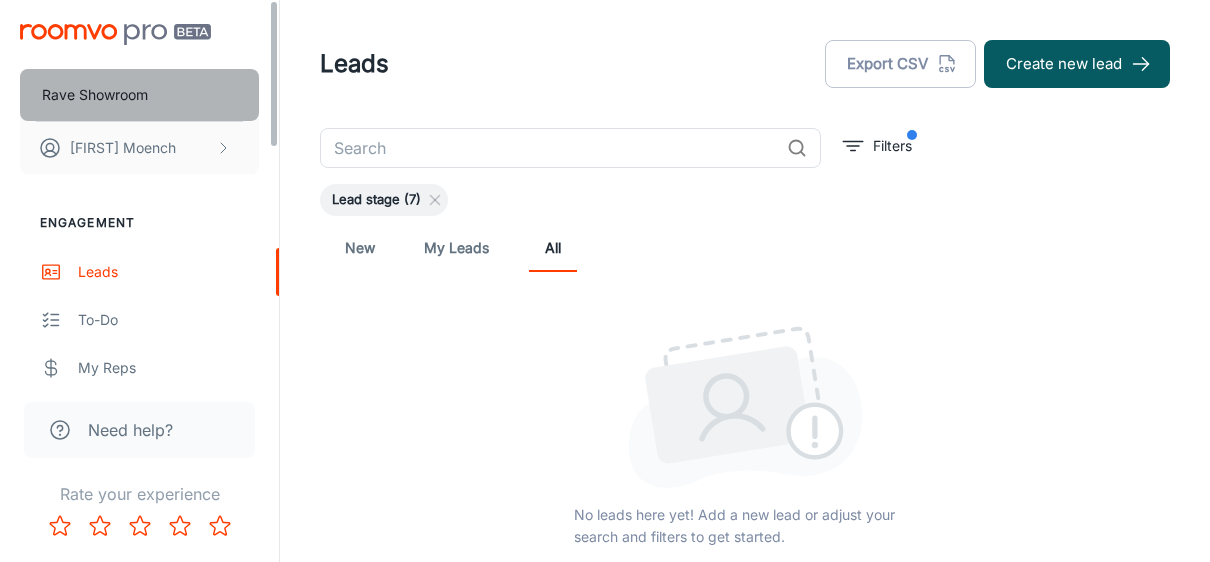 click on "Rave Showroom" at bounding box center (95, 95) 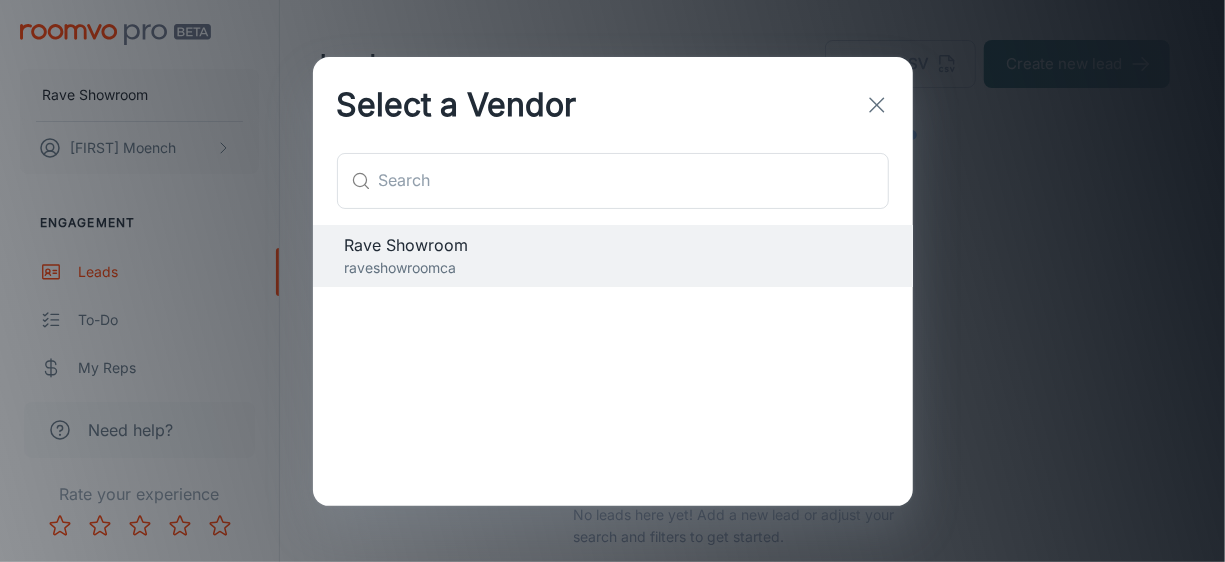 click 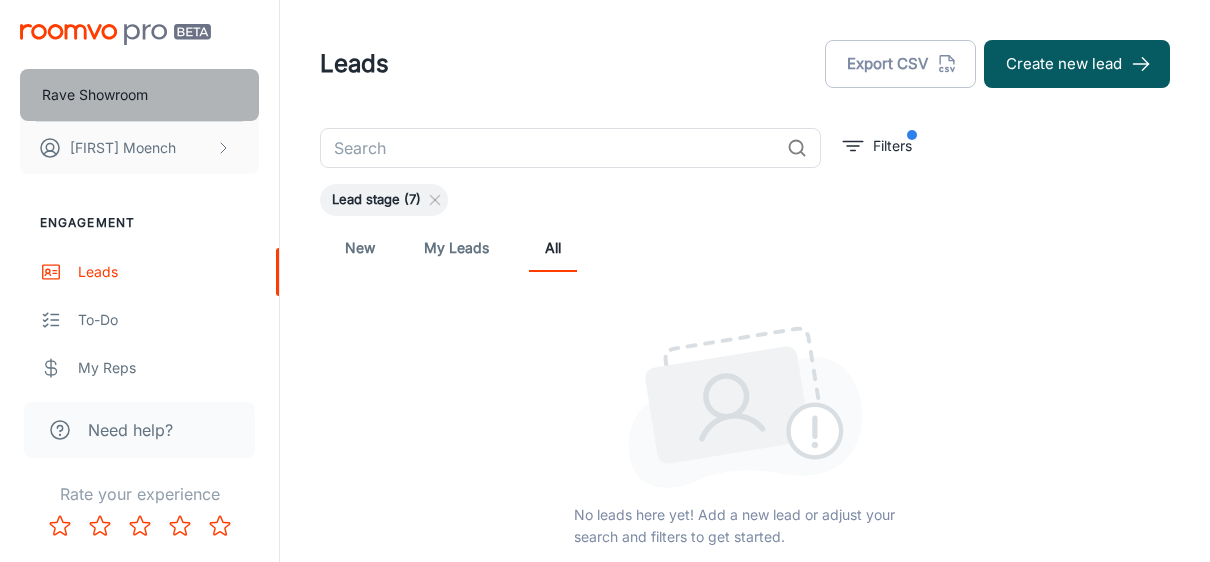 click on "Rave Showroom" at bounding box center [95, 95] 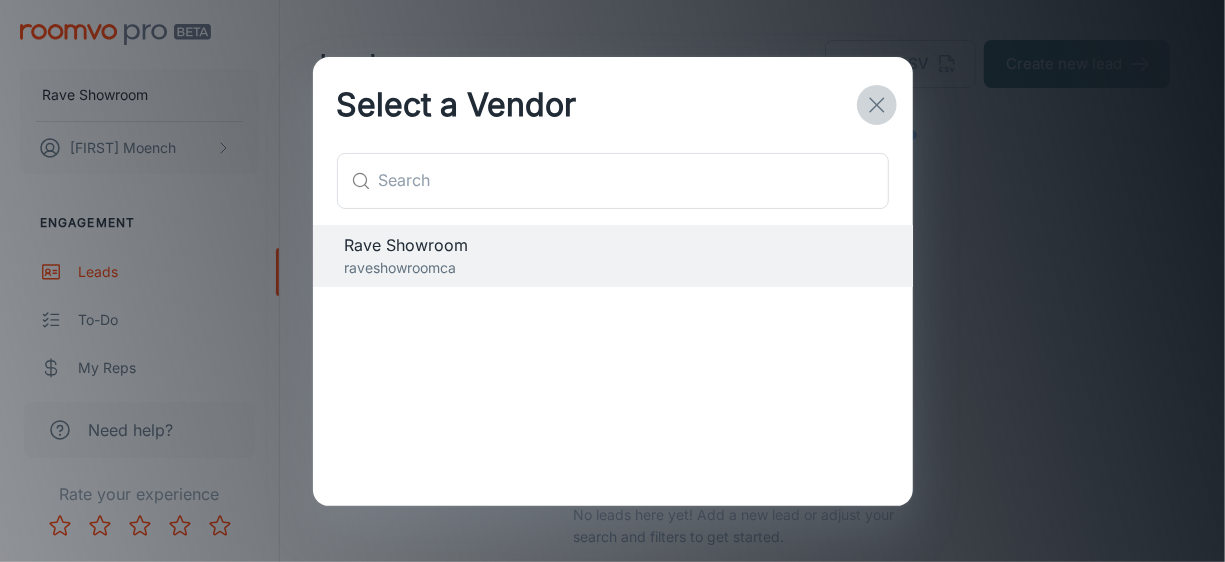 click 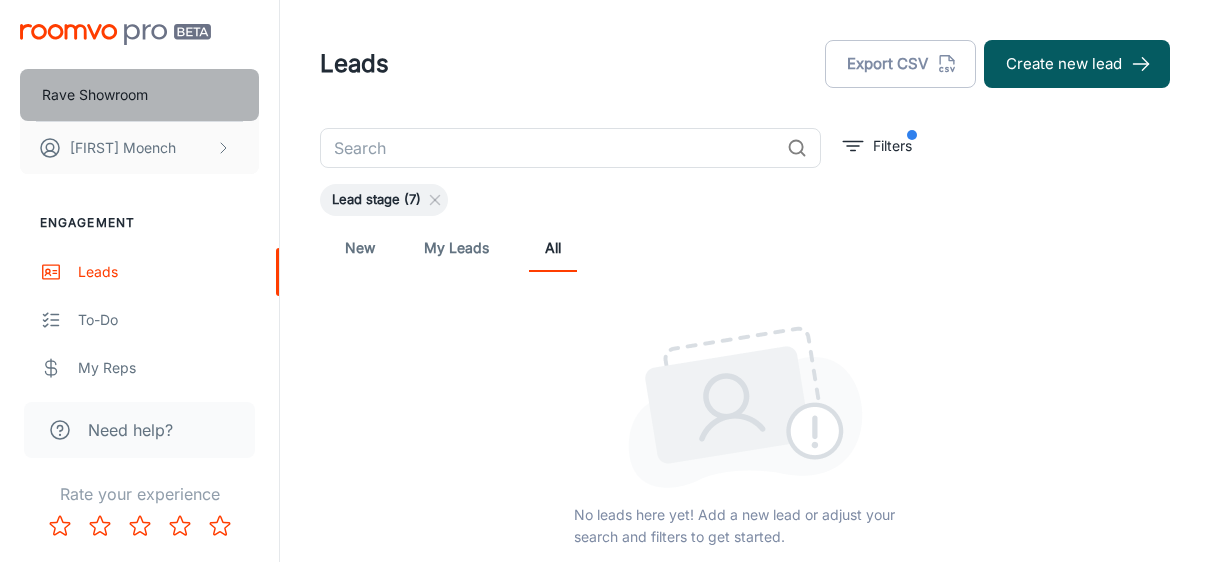 click on "Rave Showroom" at bounding box center (95, 95) 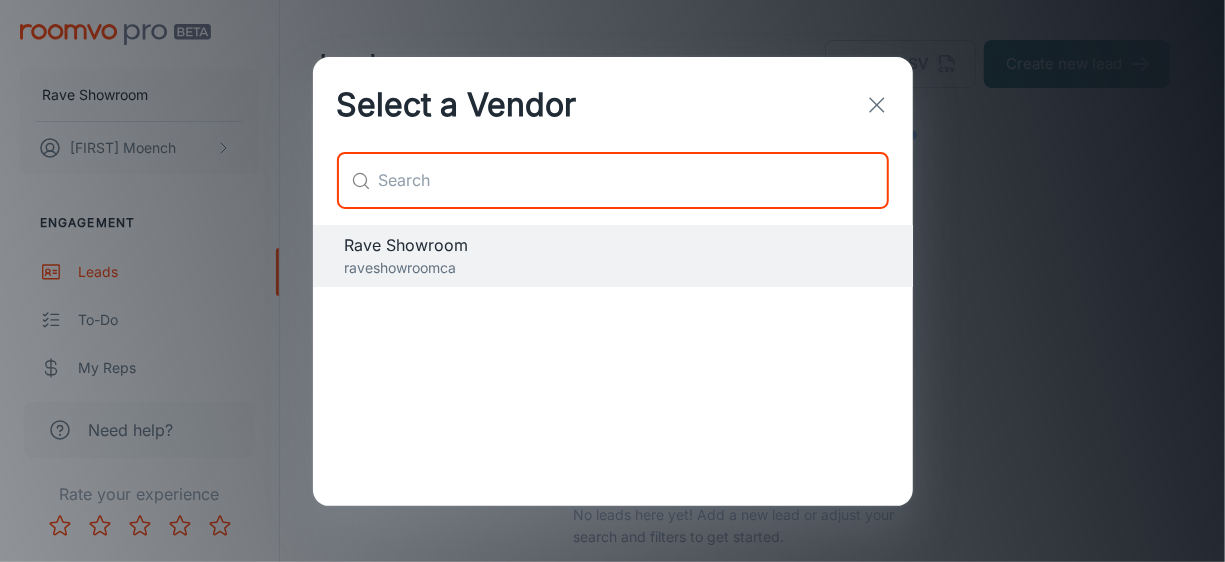 click at bounding box center (634, 181) 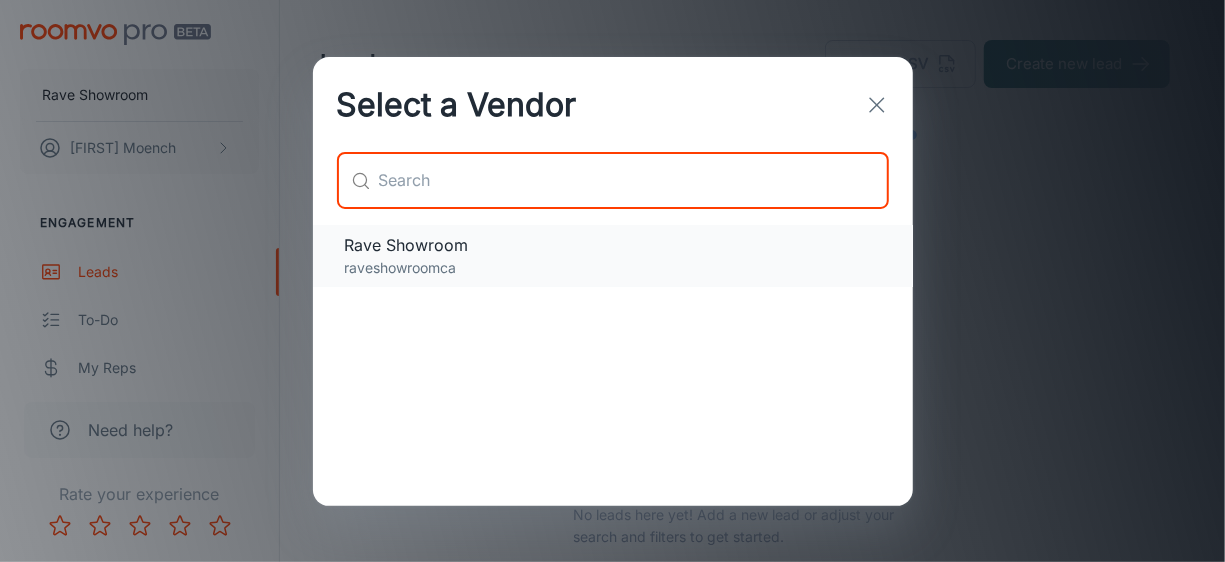 click on "raveshowroomca" at bounding box center [613, 268] 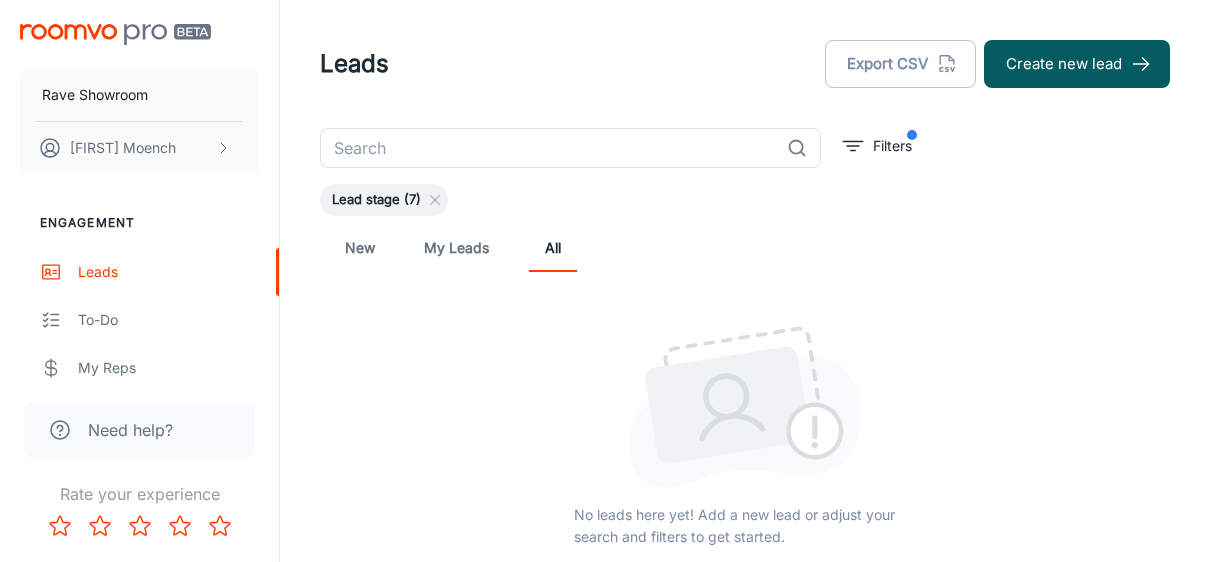 scroll, scrollTop: 200, scrollLeft: 0, axis: vertical 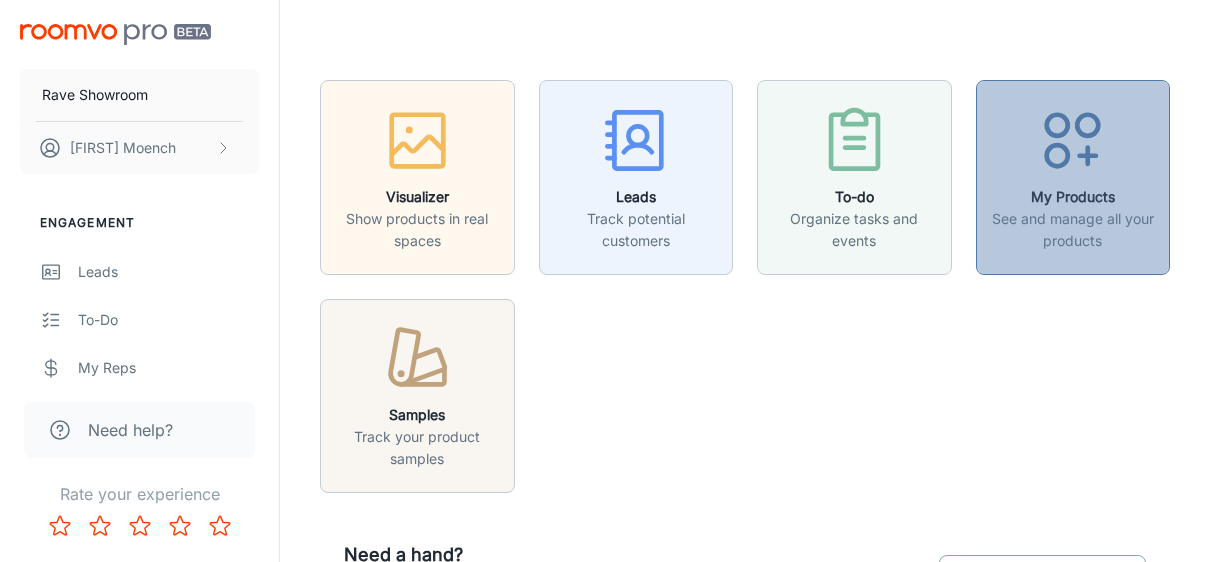 click on "My Products" at bounding box center (1073, 197) 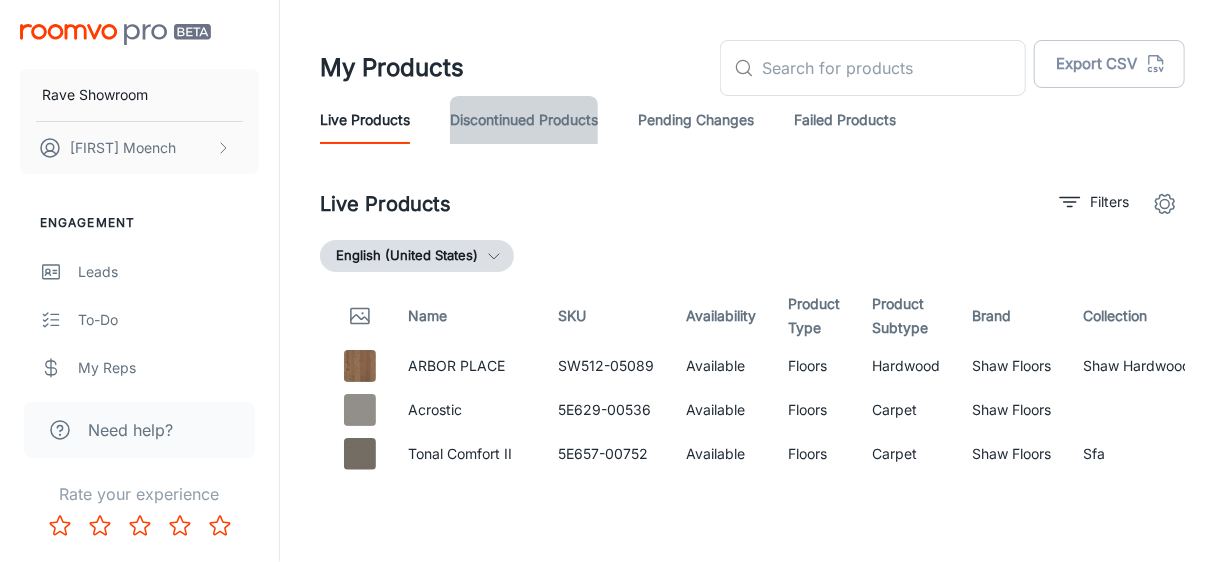 click on "Discontinued Products" at bounding box center (524, 120) 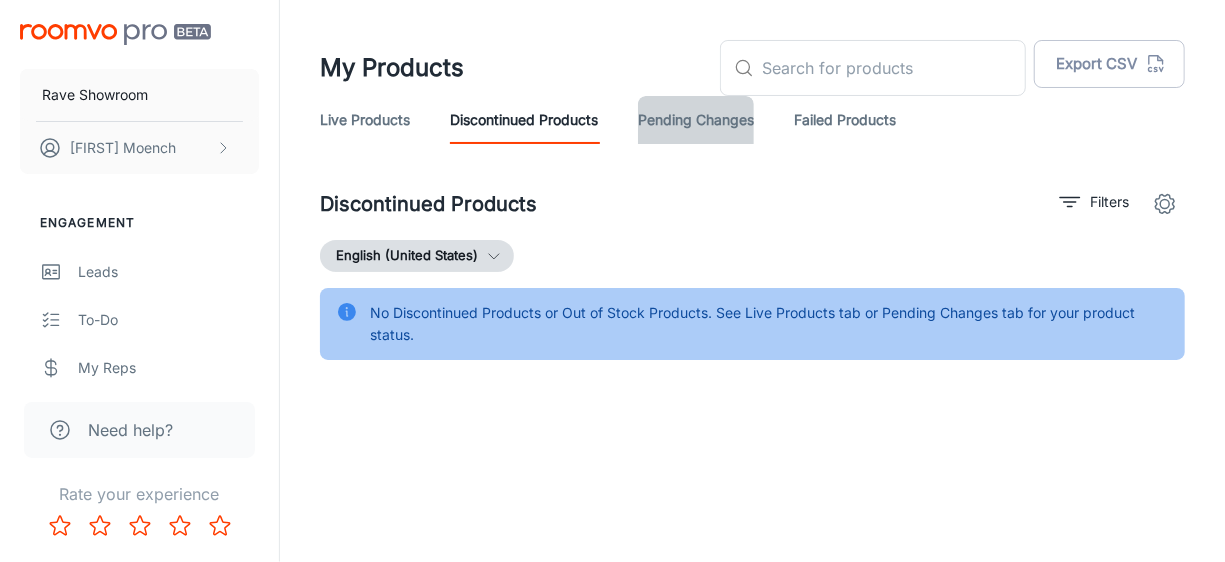 click on "Pending Changes" at bounding box center (696, 120) 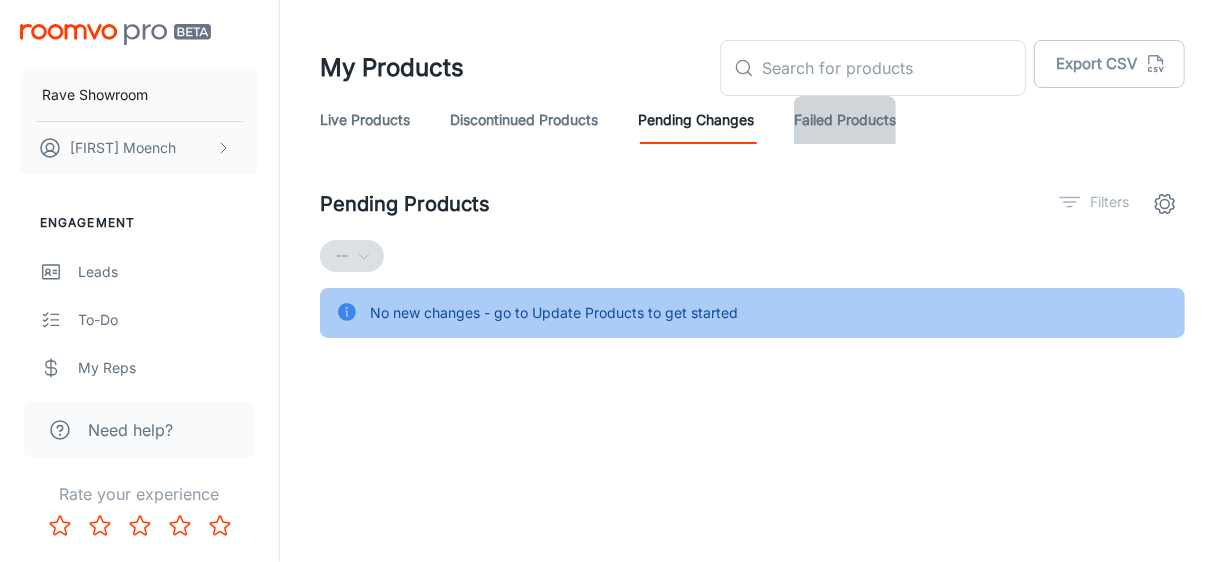 click on "Failed Products" at bounding box center (845, 120) 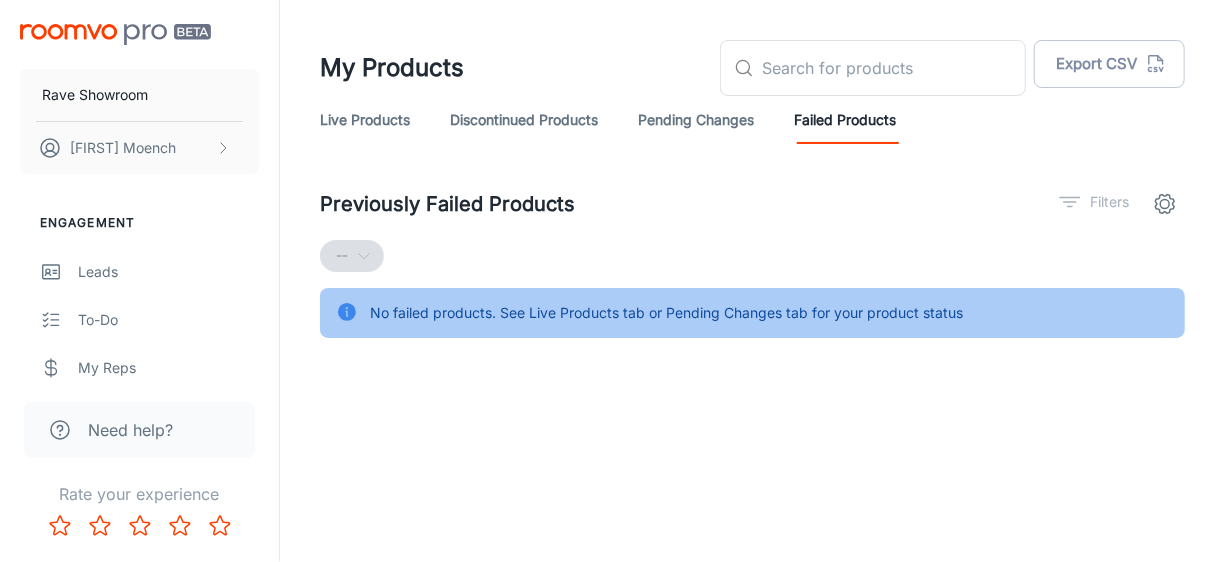 click on "Live Products" at bounding box center (365, 120) 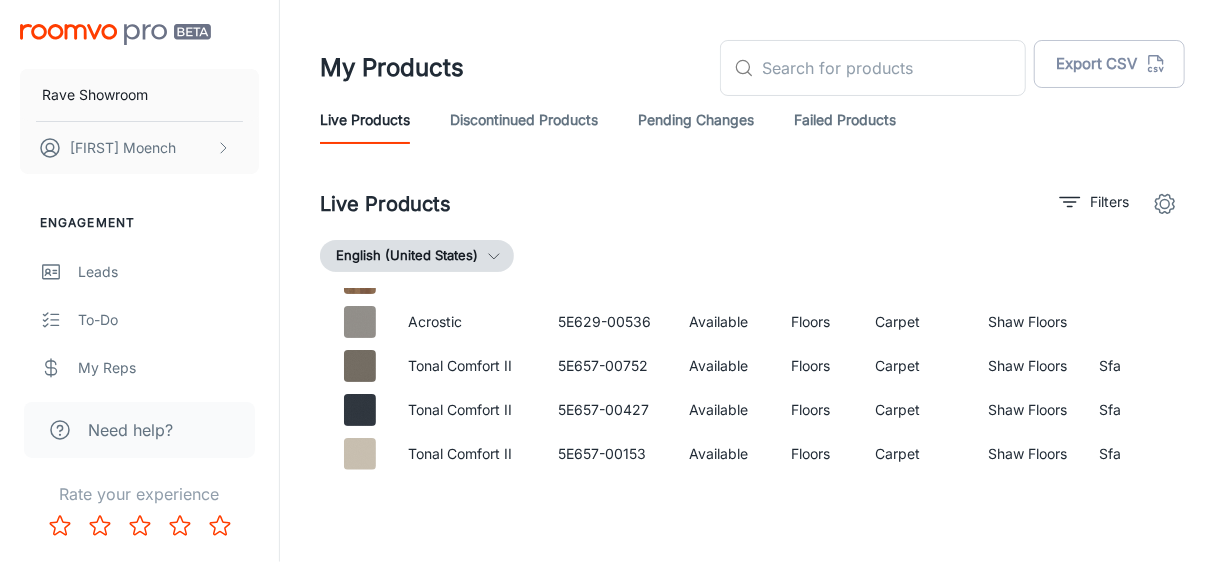 scroll, scrollTop: 0, scrollLeft: 0, axis: both 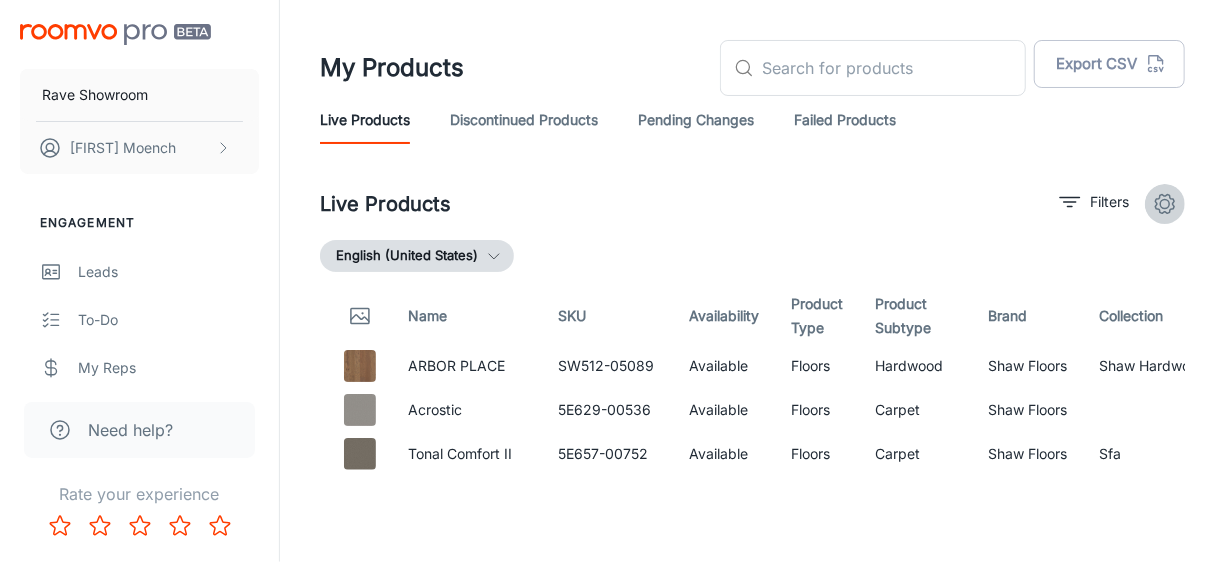 click 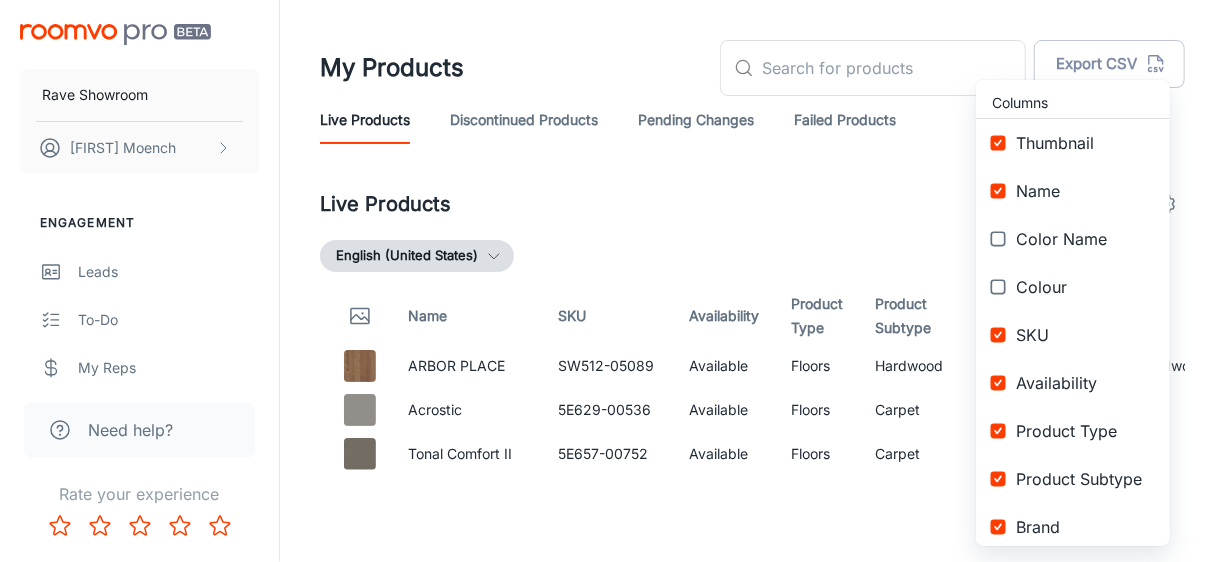 click on "Name" at bounding box center (1073, 191) 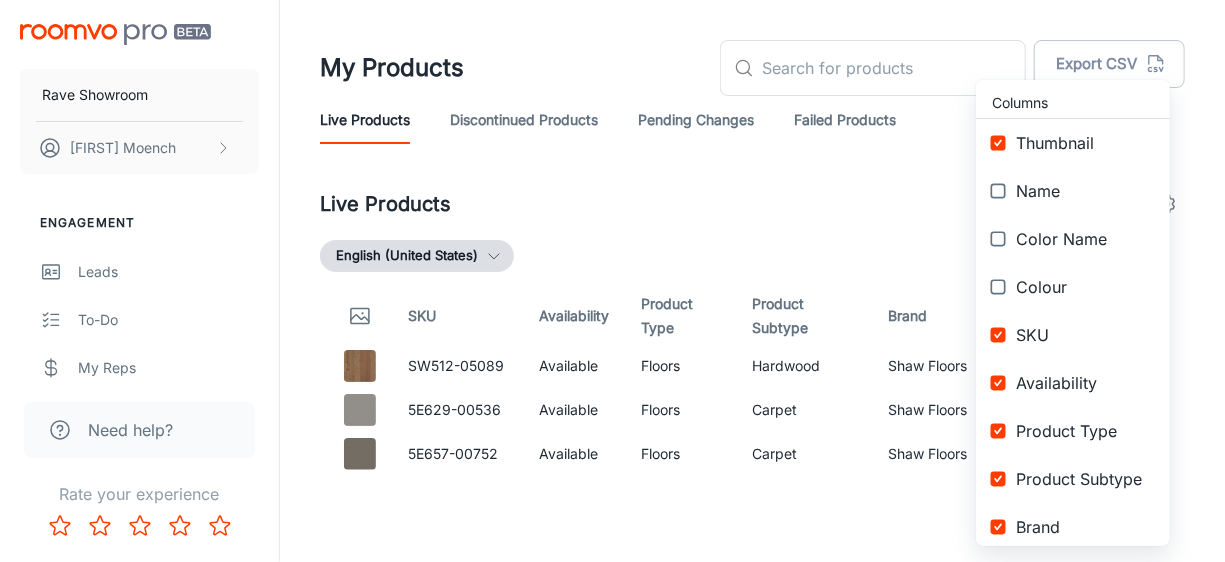 click on "Name" at bounding box center [1073, 191] 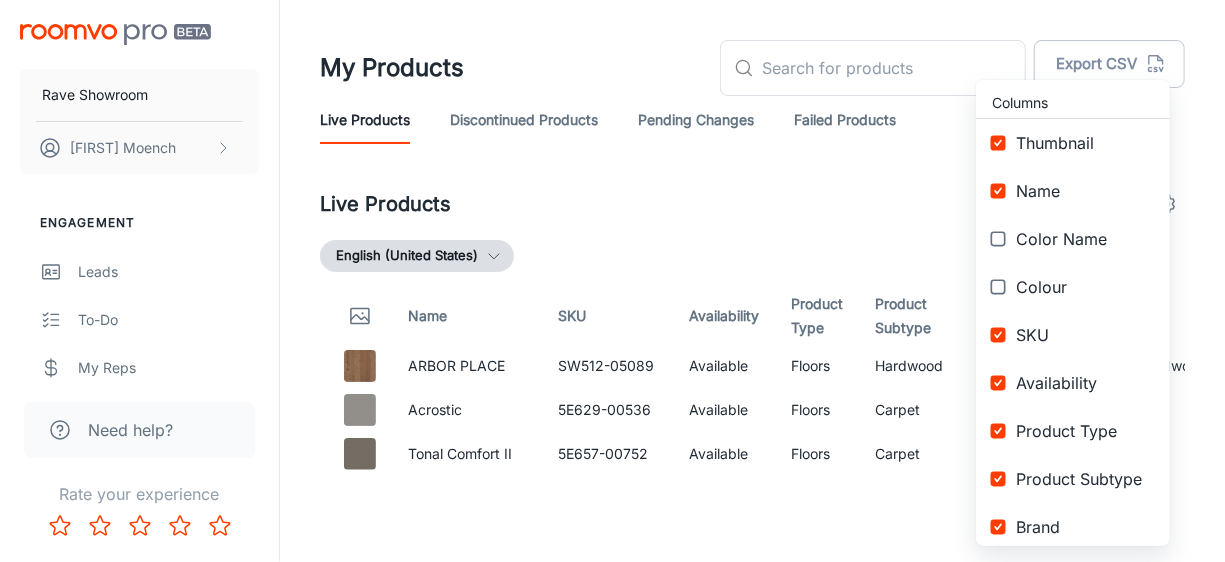 click at bounding box center [612, 281] 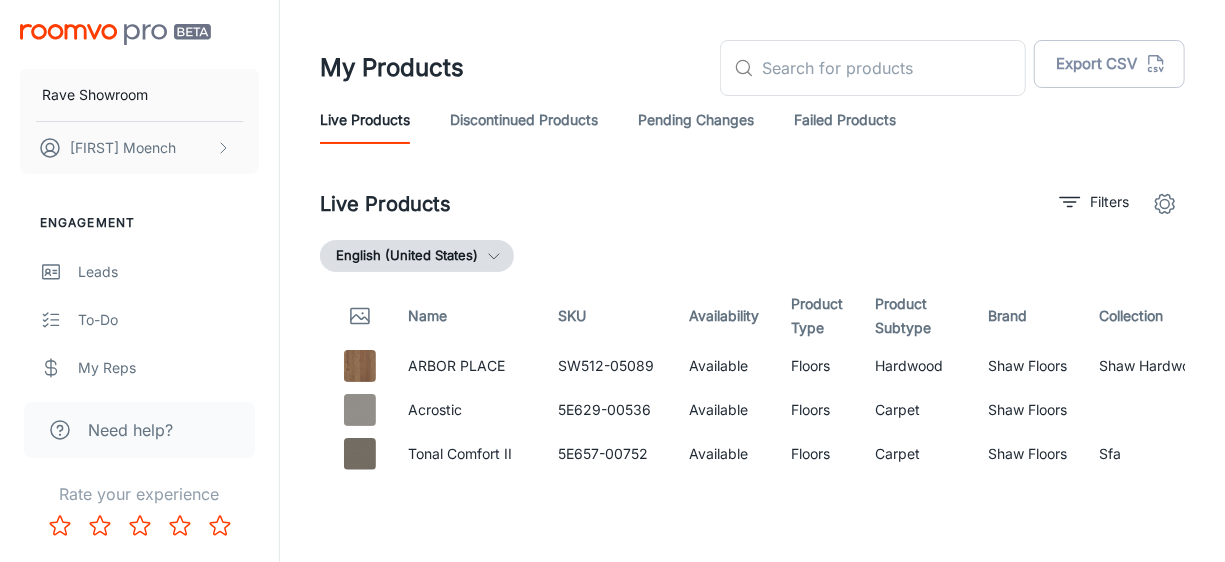 click on "English (United States)" at bounding box center [417, 256] 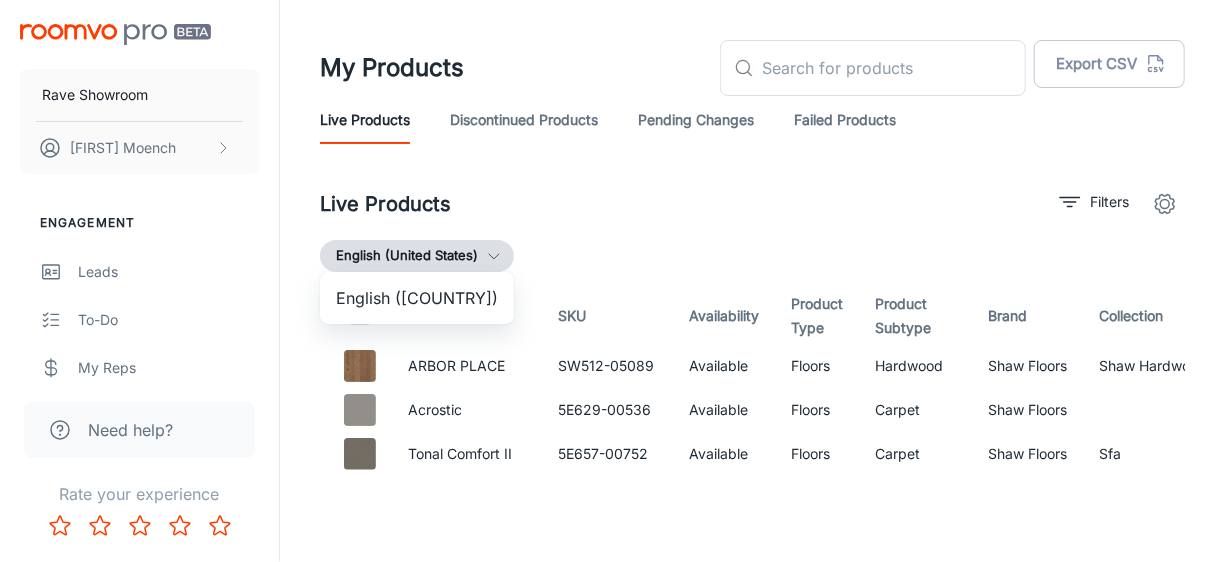 click at bounding box center [612, 281] 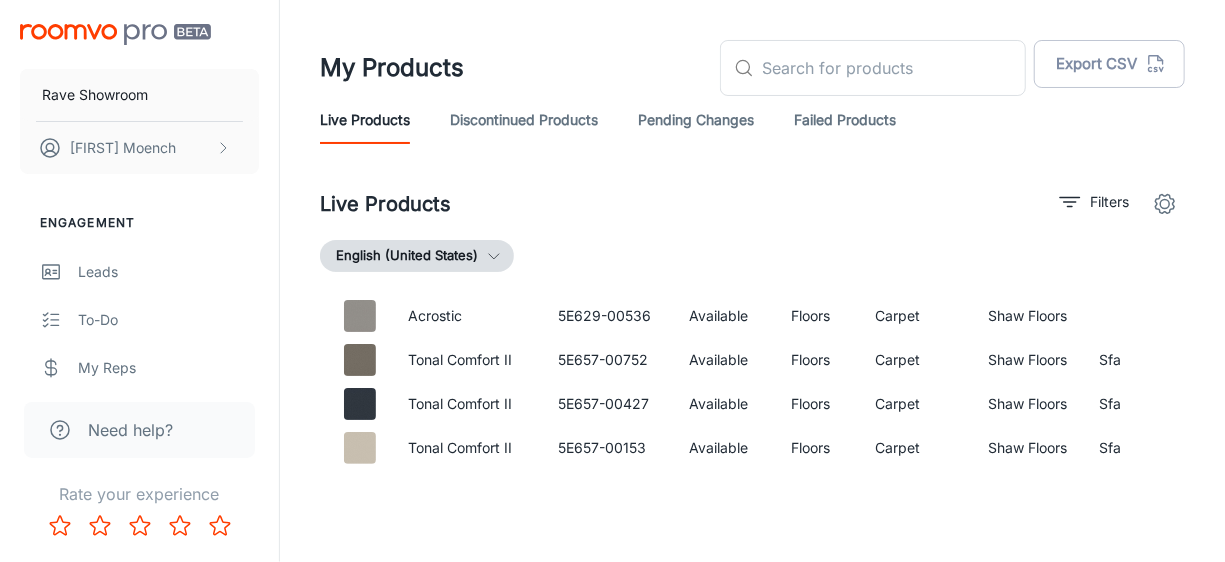 scroll, scrollTop: 146, scrollLeft: 0, axis: vertical 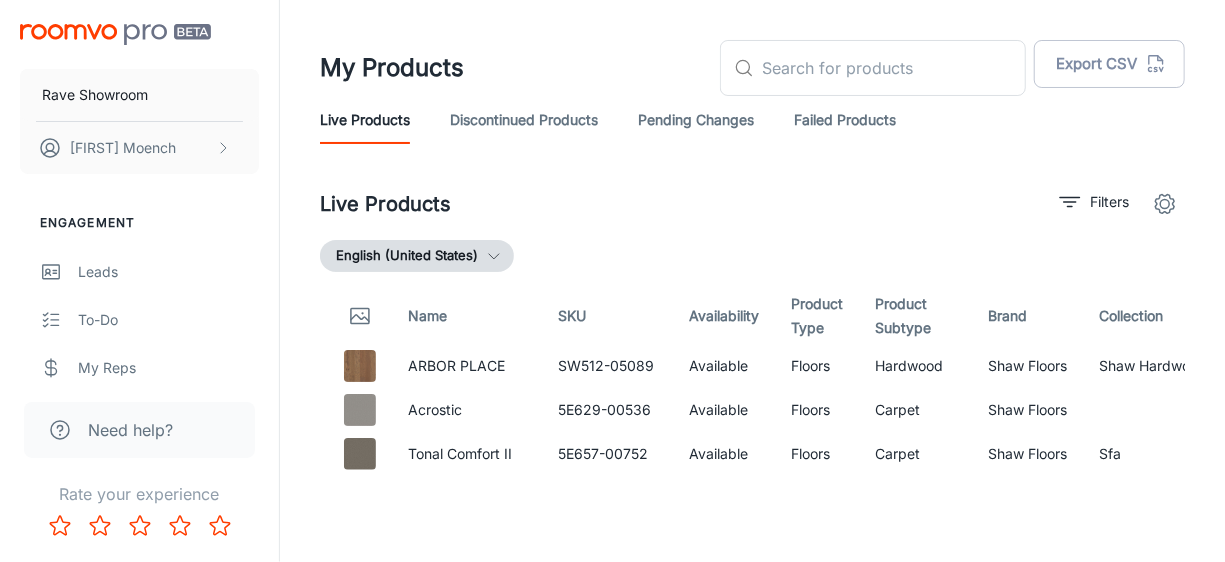 click on "English (United States)" at bounding box center (417, 256) 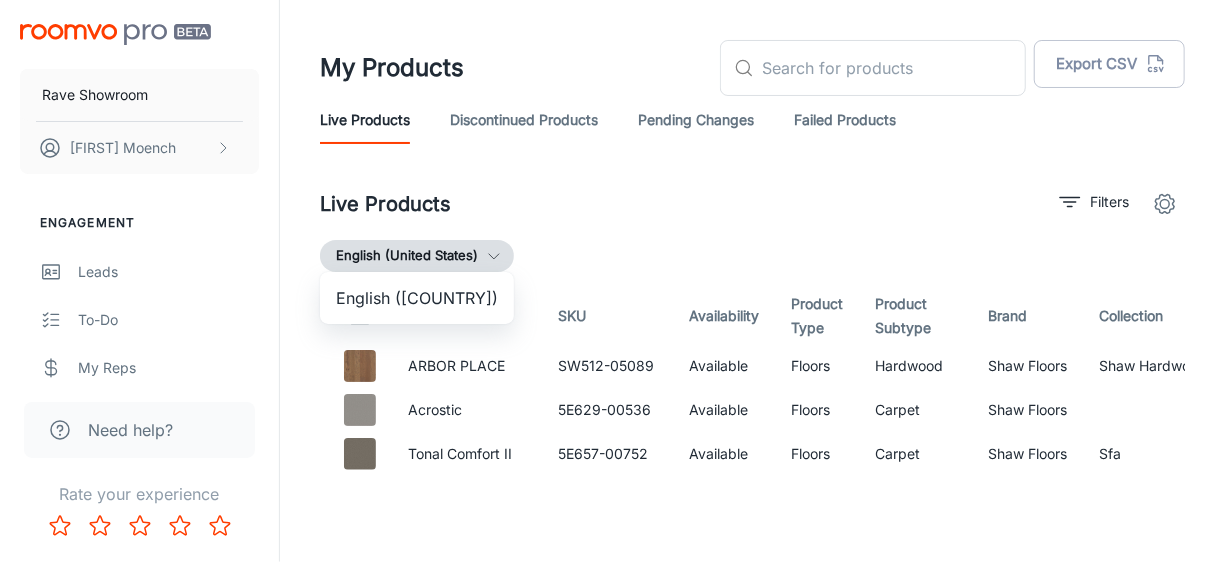 click at bounding box center [612, 281] 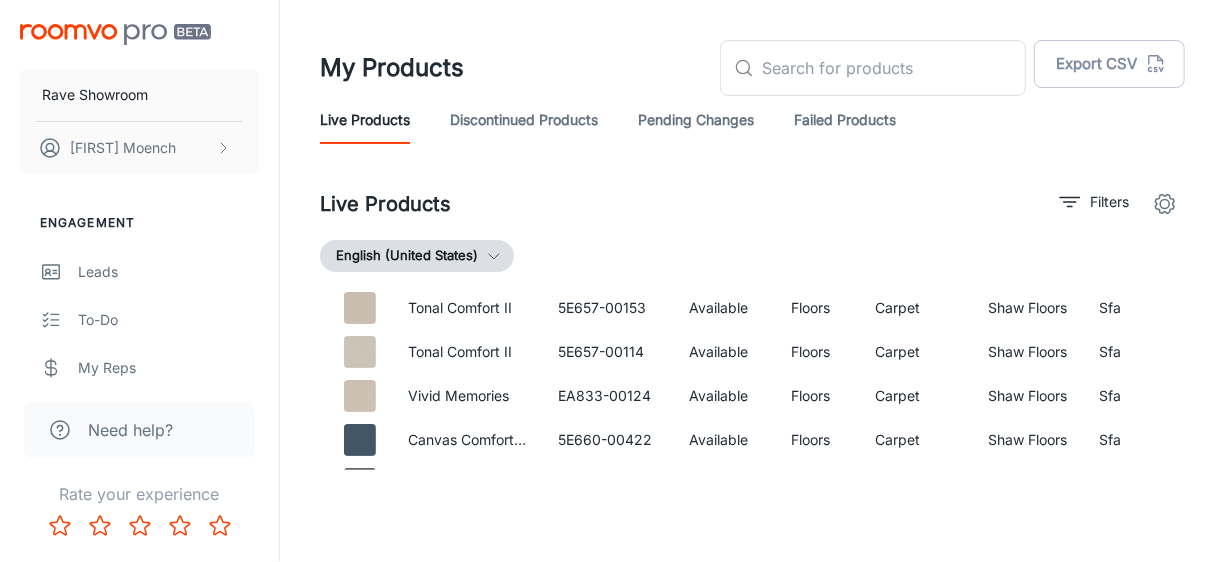 scroll, scrollTop: 500, scrollLeft: 0, axis: vertical 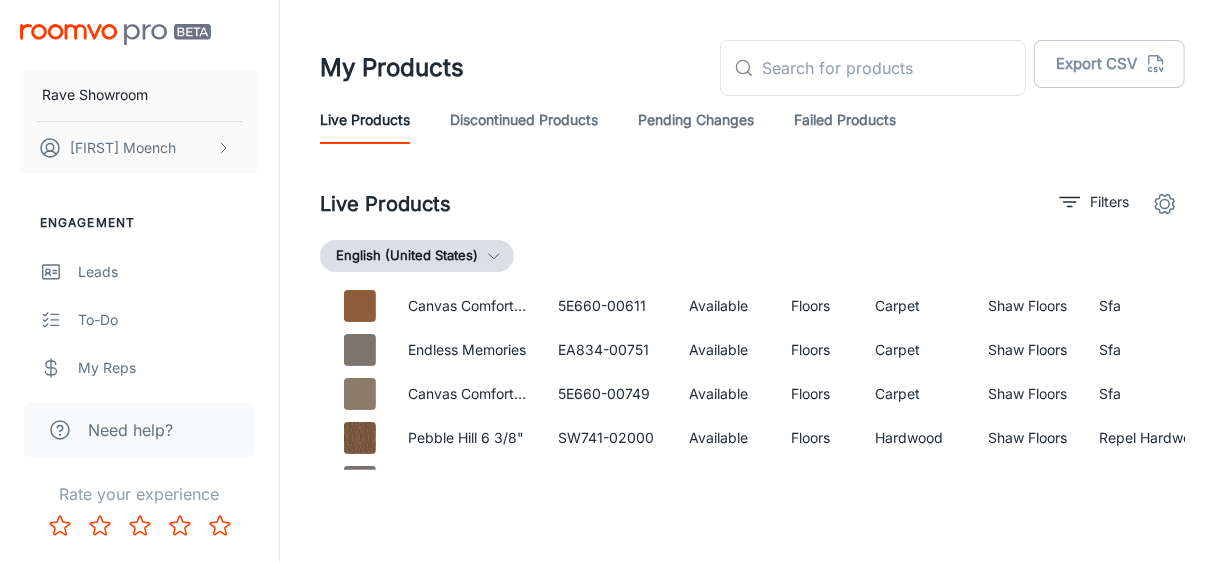 click 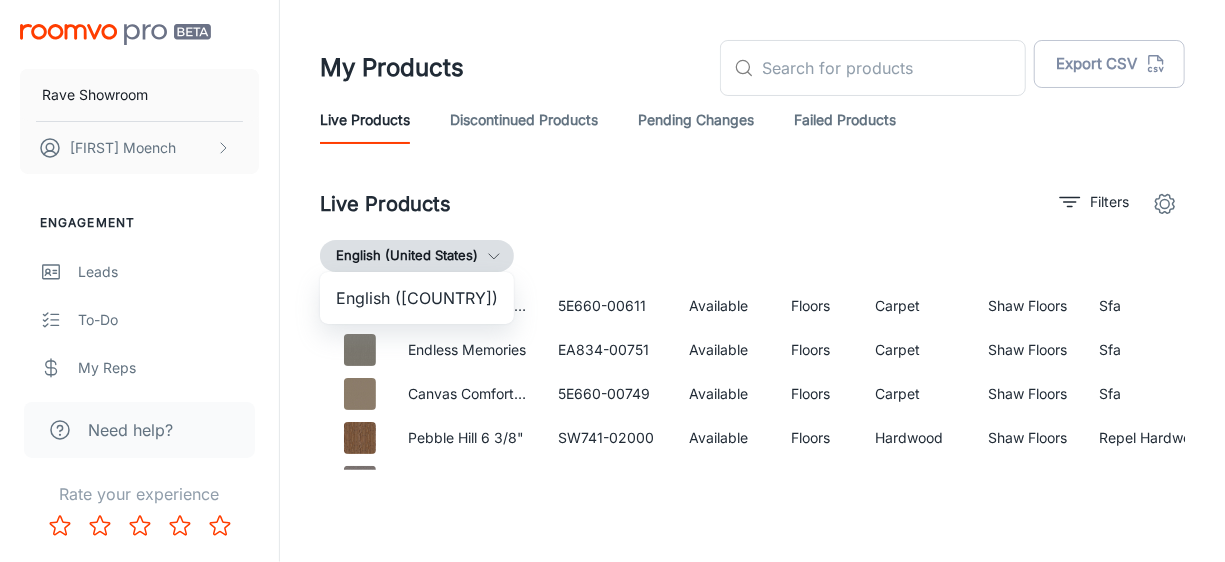 click on "English (Canada)" at bounding box center (417, 298) 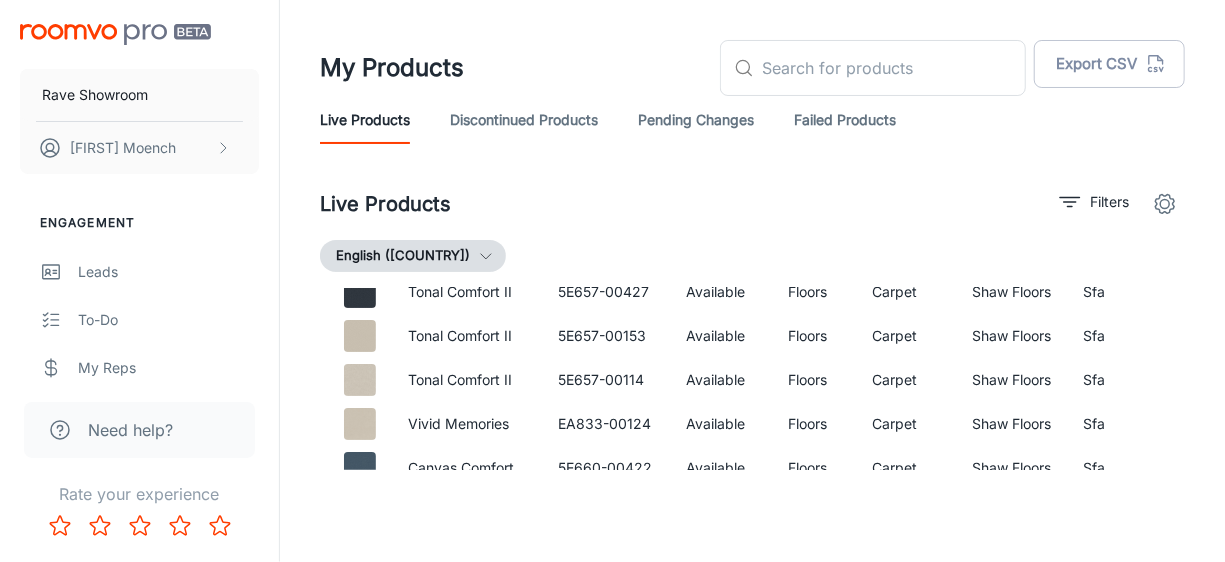 scroll, scrollTop: 500, scrollLeft: 0, axis: vertical 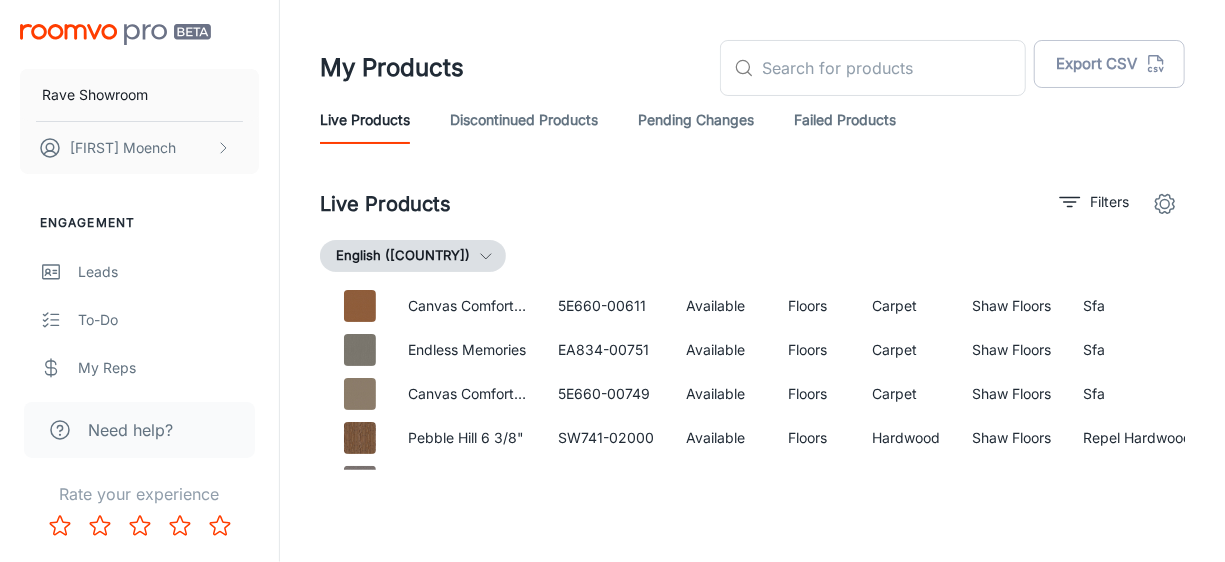 click 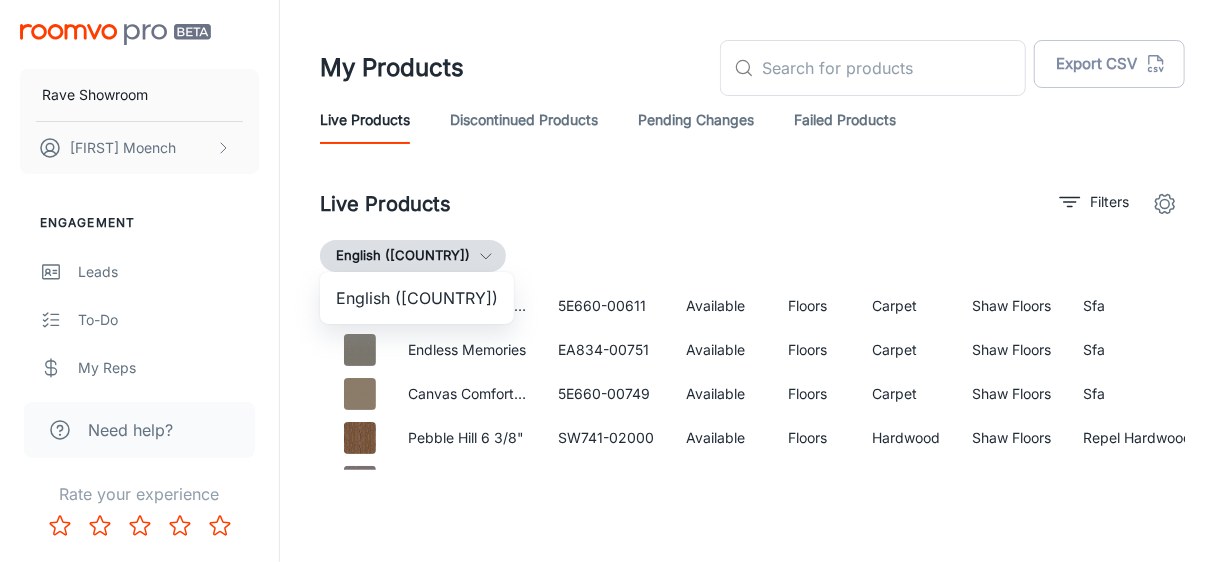 click on "English (Canada)" at bounding box center [417, 298] 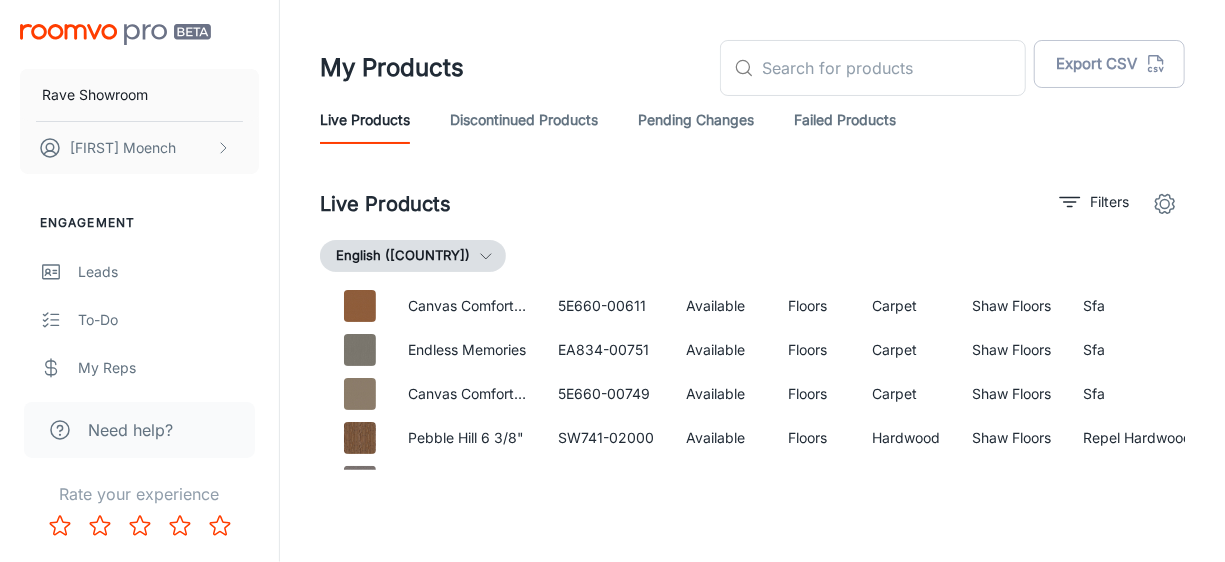 click 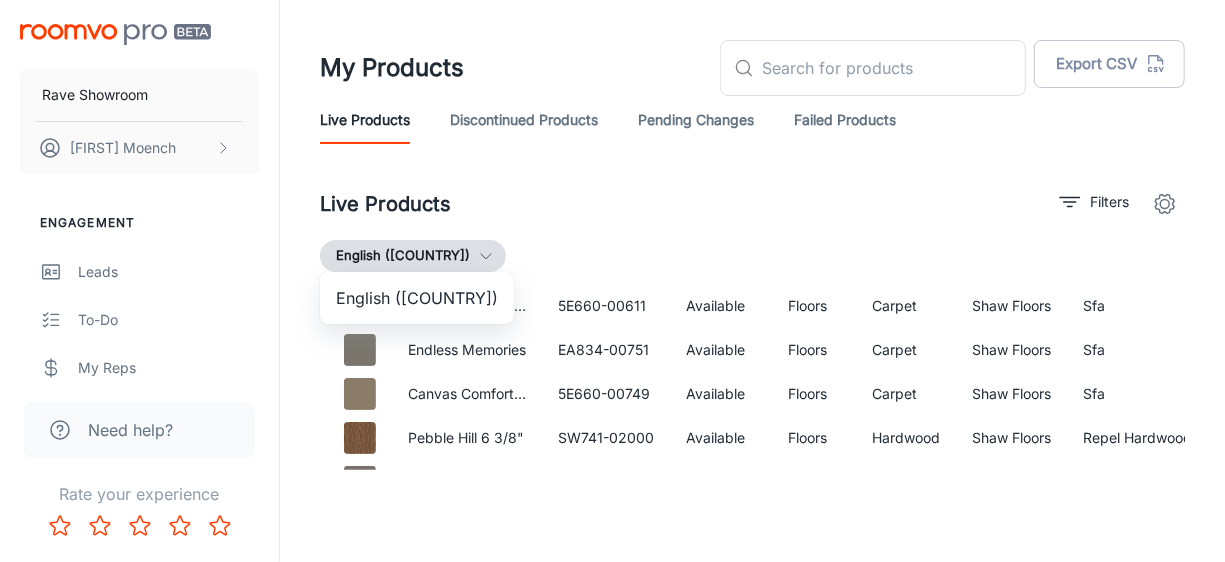 click at bounding box center (612, 281) 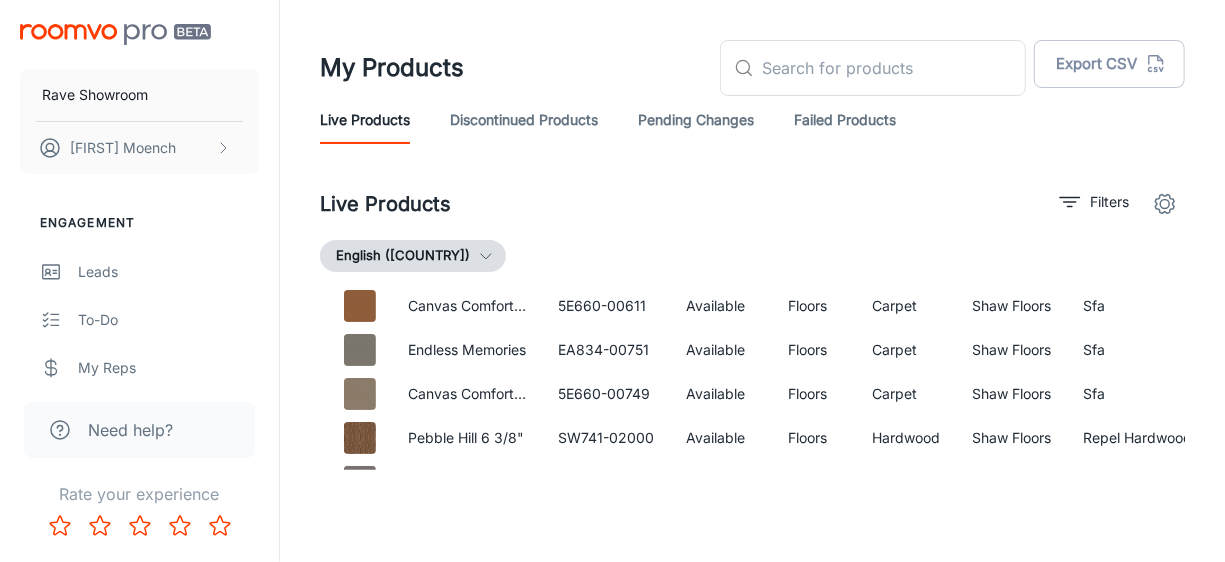 click on "English (Canada)" at bounding box center [752, 256] 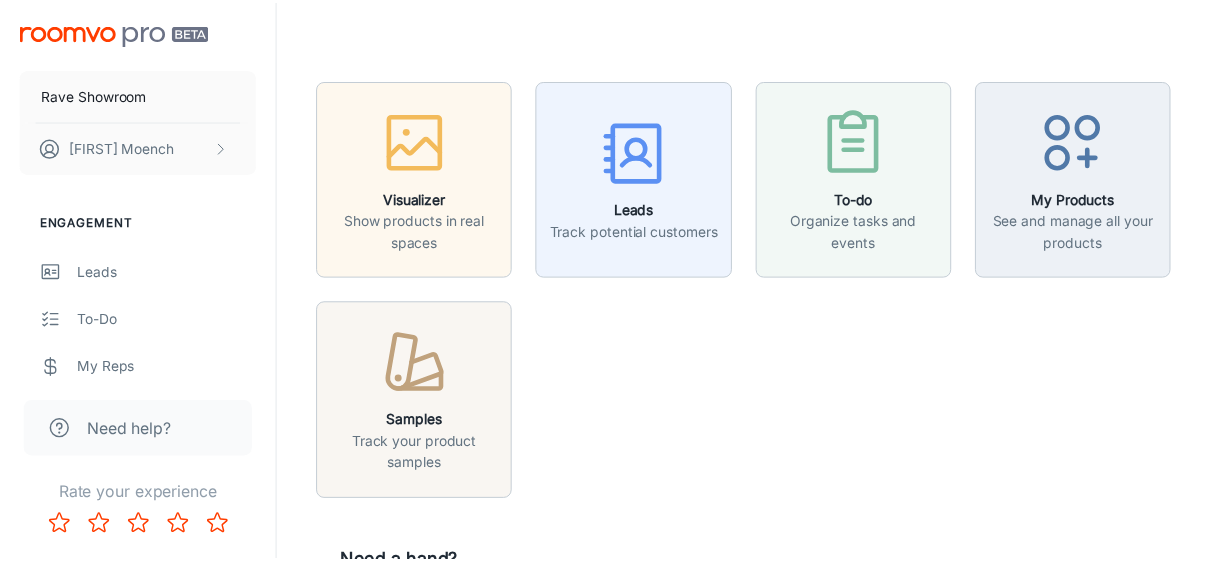 scroll, scrollTop: 0, scrollLeft: 0, axis: both 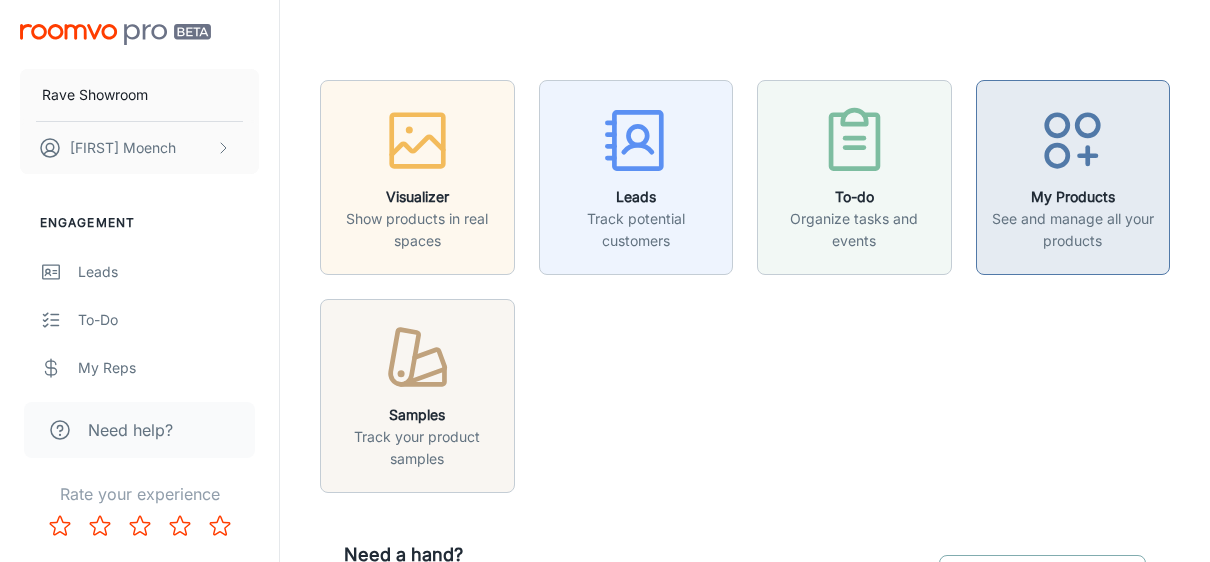 click at bounding box center [1073, 144] 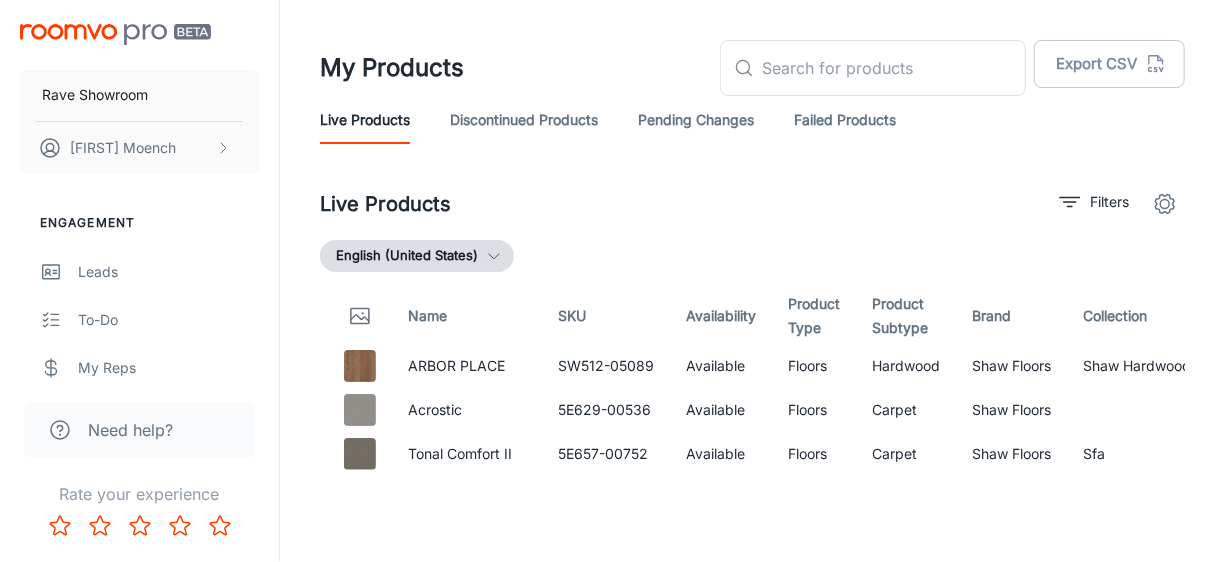 click at bounding box center (1165, 204) 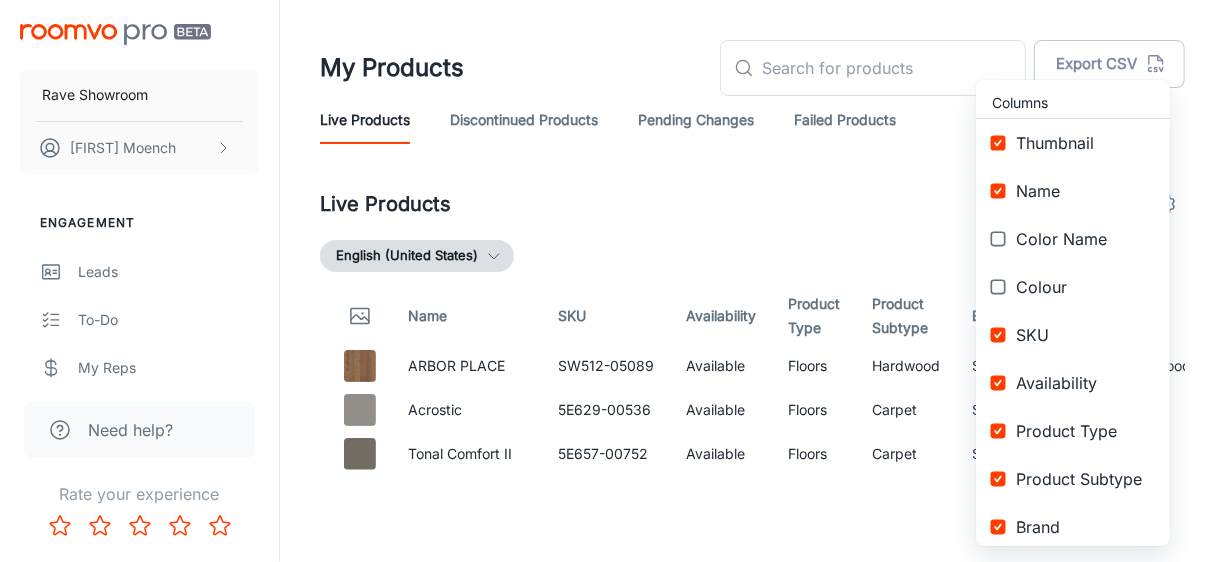 type 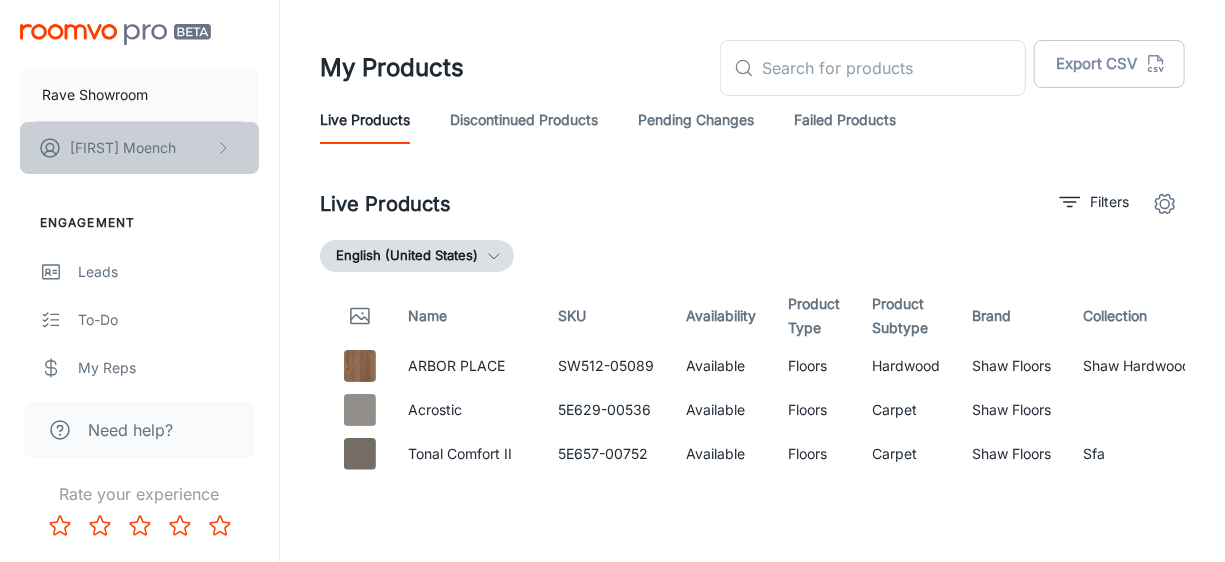 click on "[FIRST]   [LAST]" at bounding box center [123, 148] 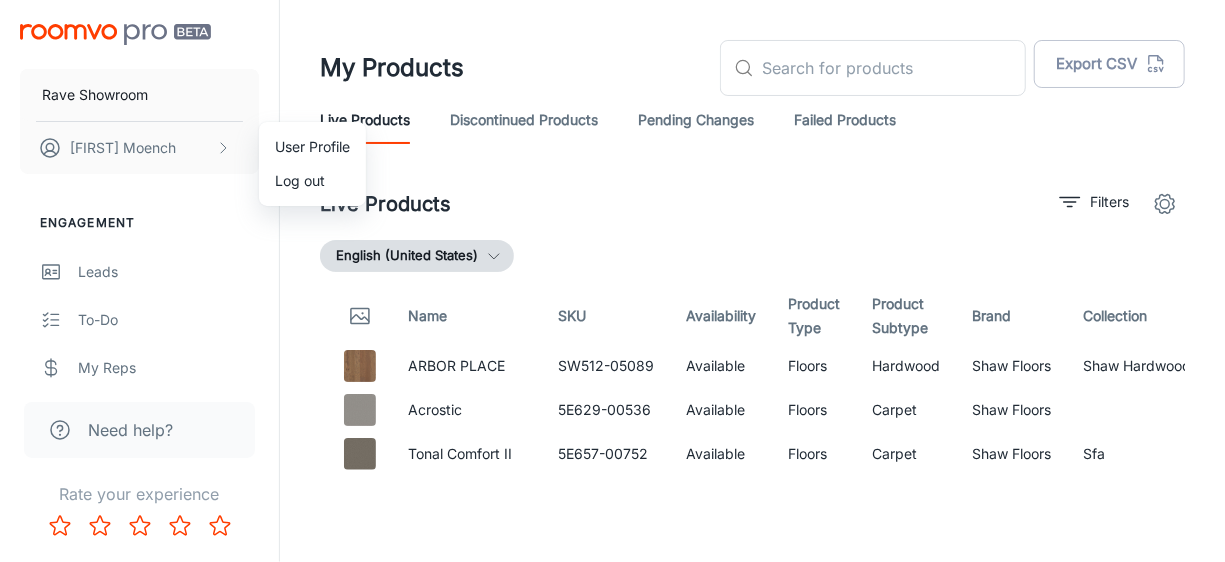 click on "User Profile" at bounding box center [312, 147] 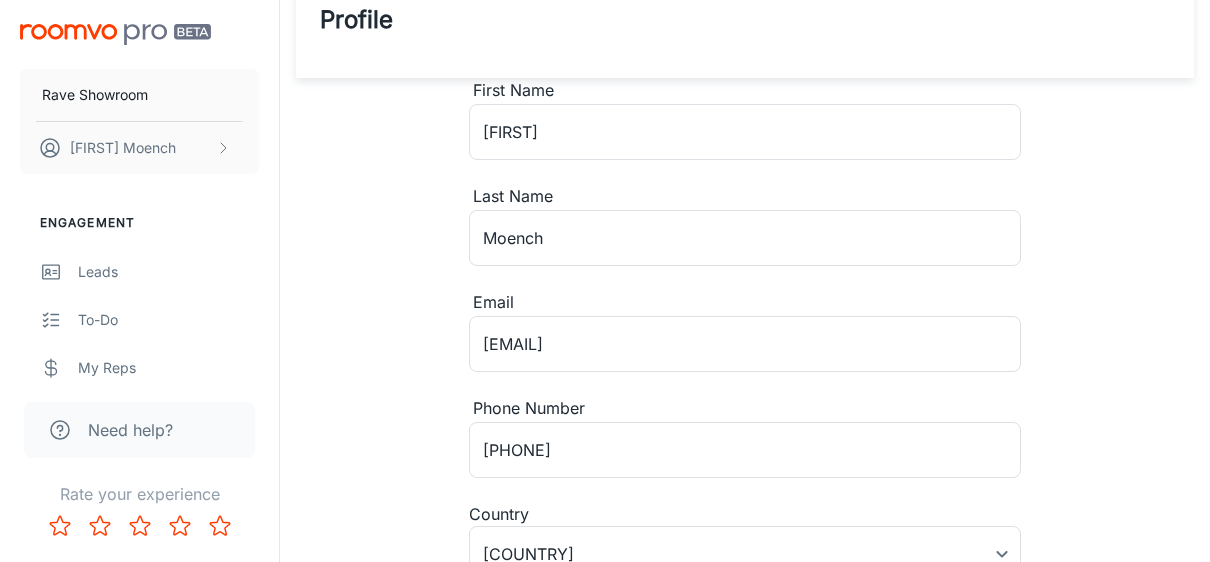 scroll, scrollTop: 0, scrollLeft: 0, axis: both 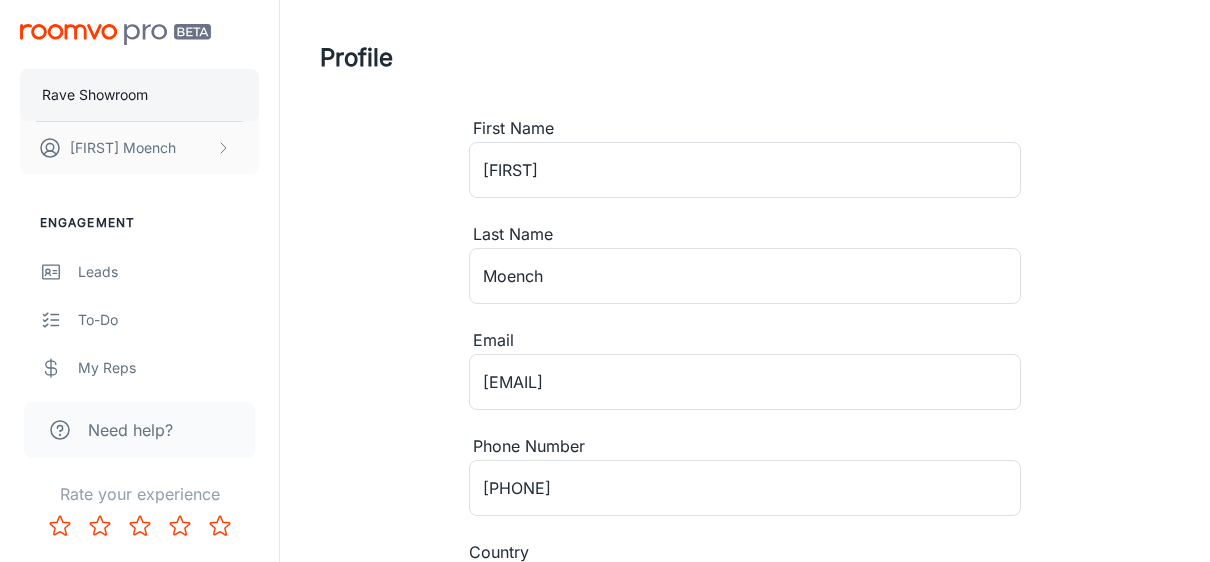 click on "Rave Showroom" at bounding box center (95, 95) 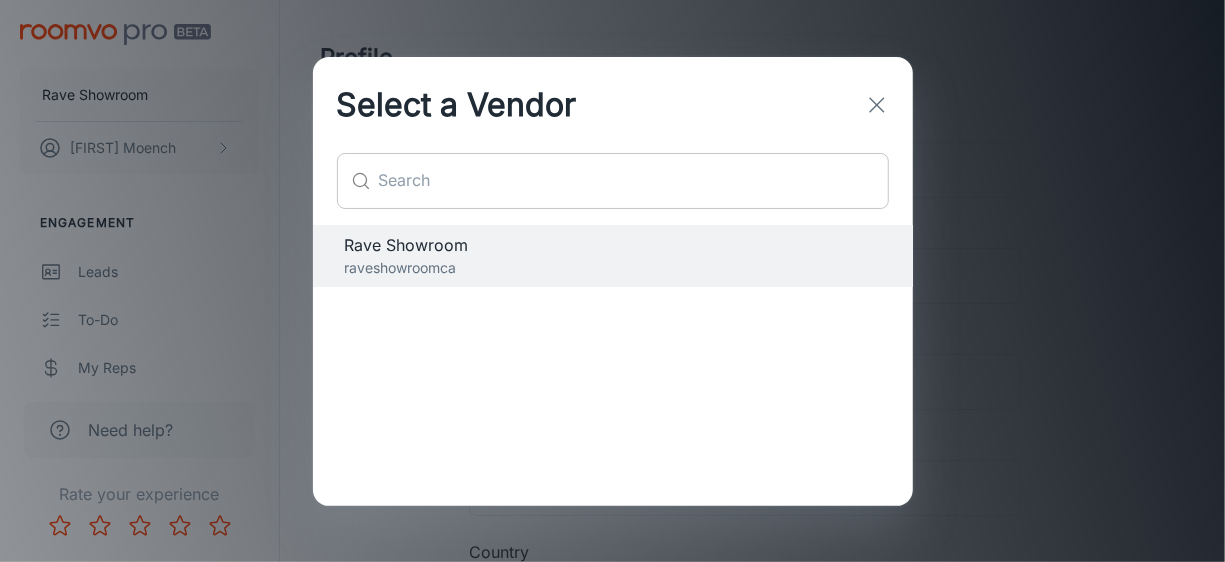 click at bounding box center [634, 181] 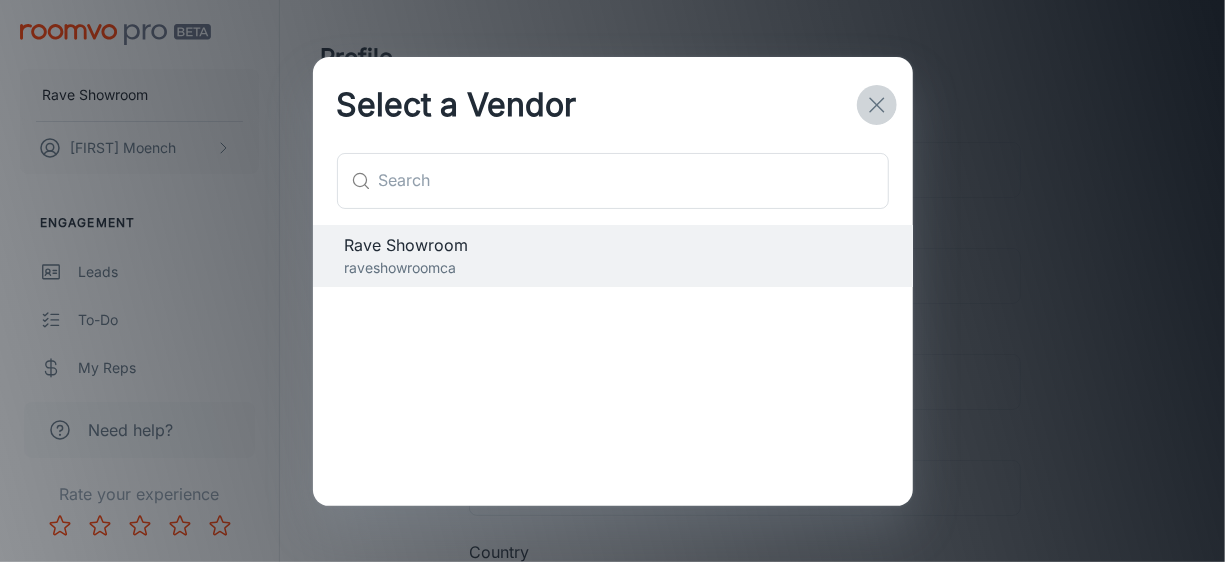 click 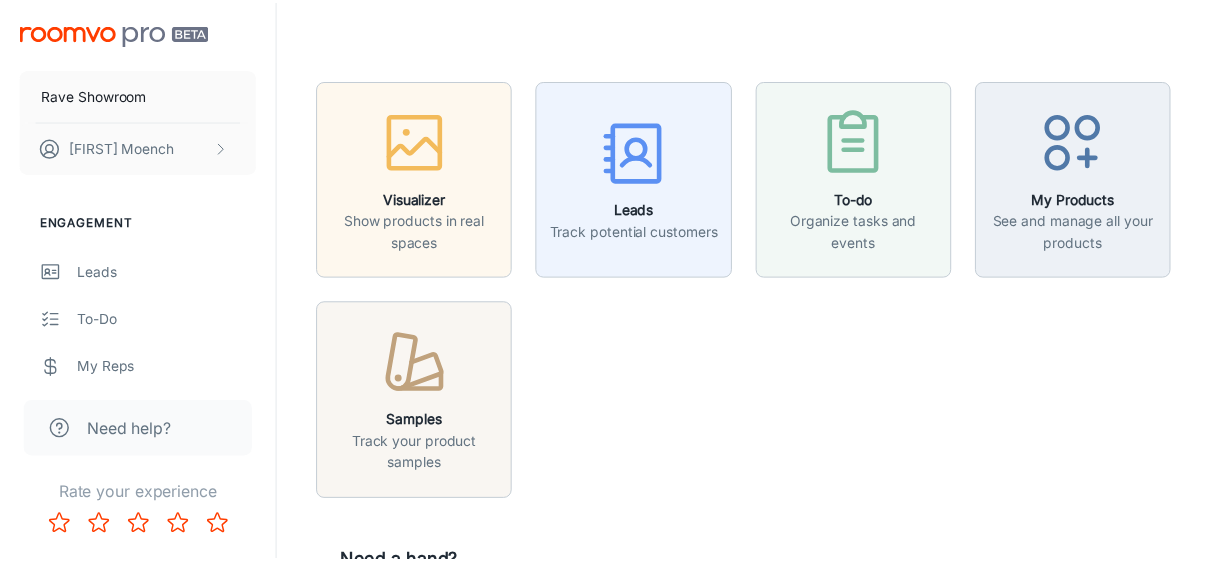 scroll, scrollTop: 0, scrollLeft: 0, axis: both 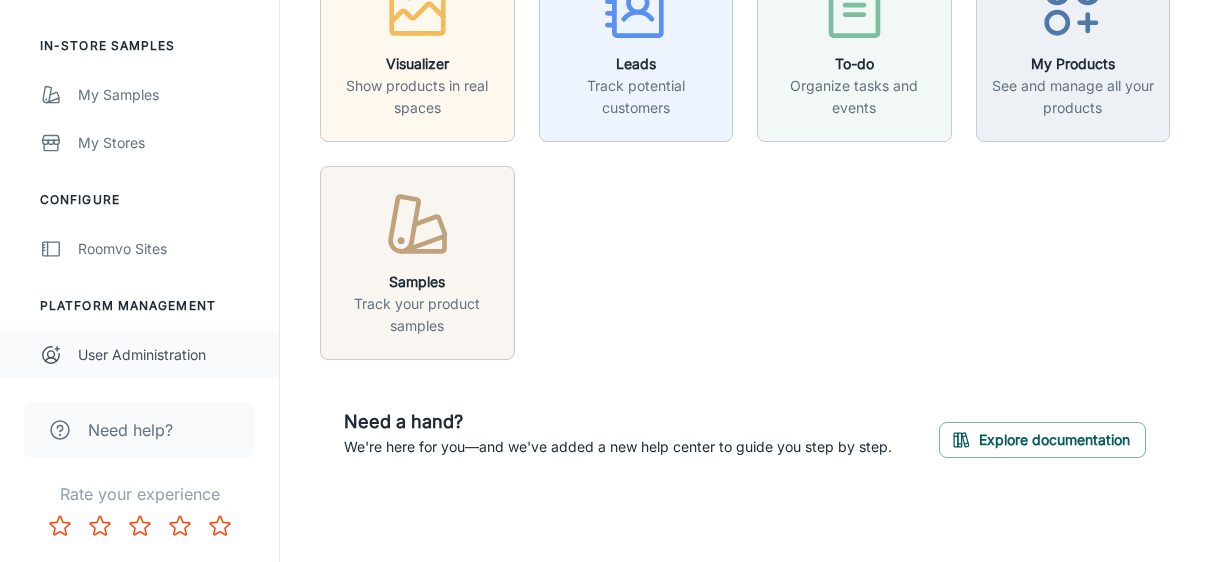 click on "User Administration" at bounding box center (168, 355) 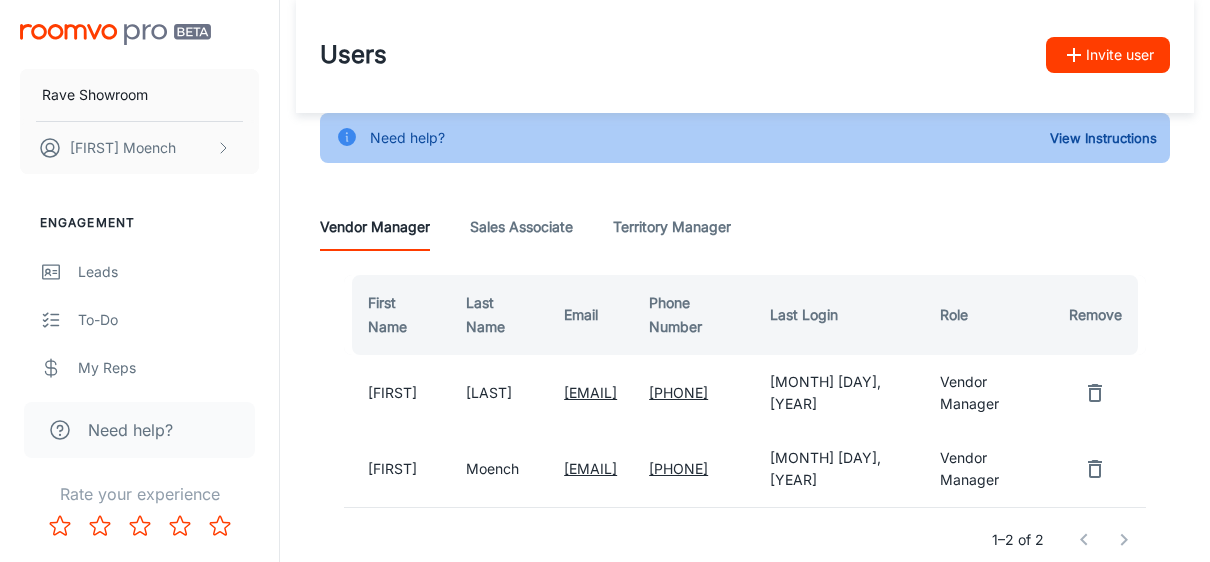 scroll, scrollTop: 0, scrollLeft: 0, axis: both 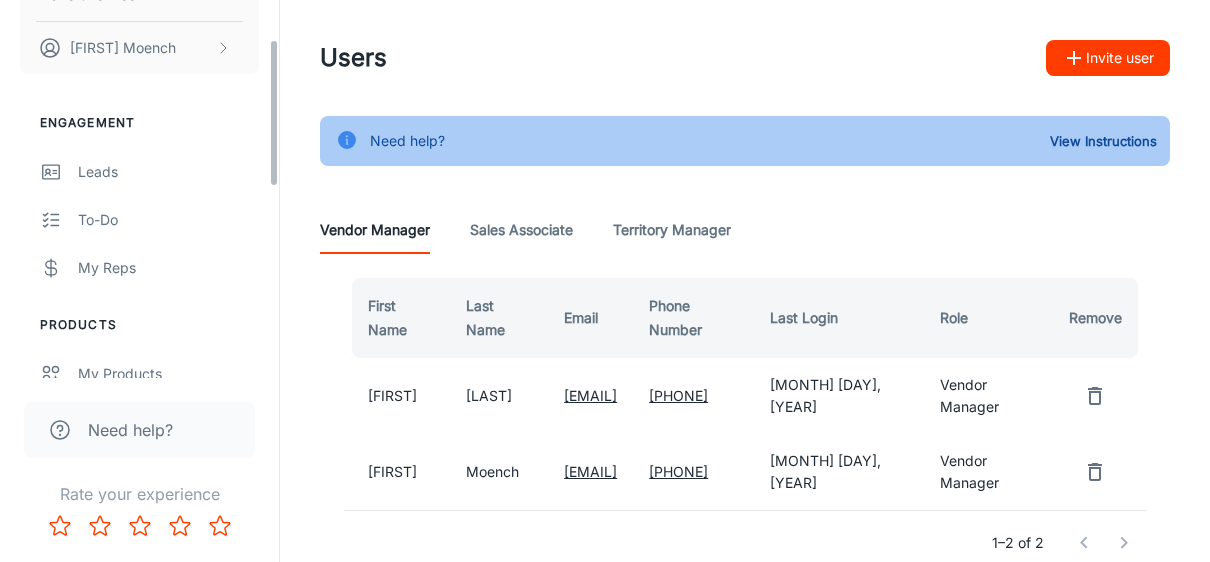 click on "Need help?" at bounding box center (139, 422) 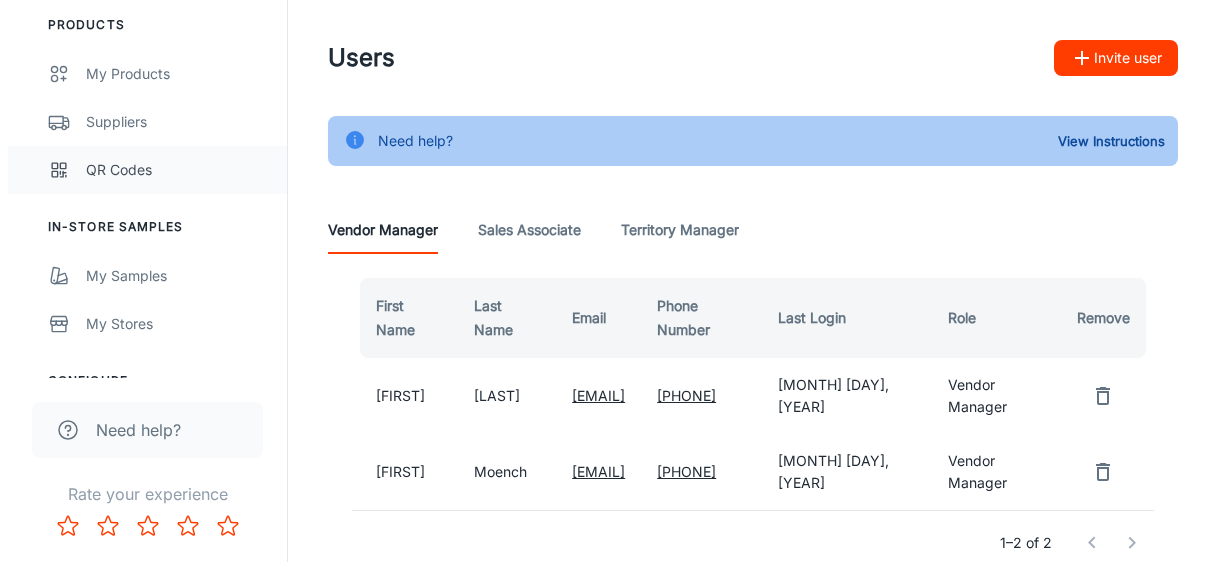 scroll, scrollTop: 300, scrollLeft: 0, axis: vertical 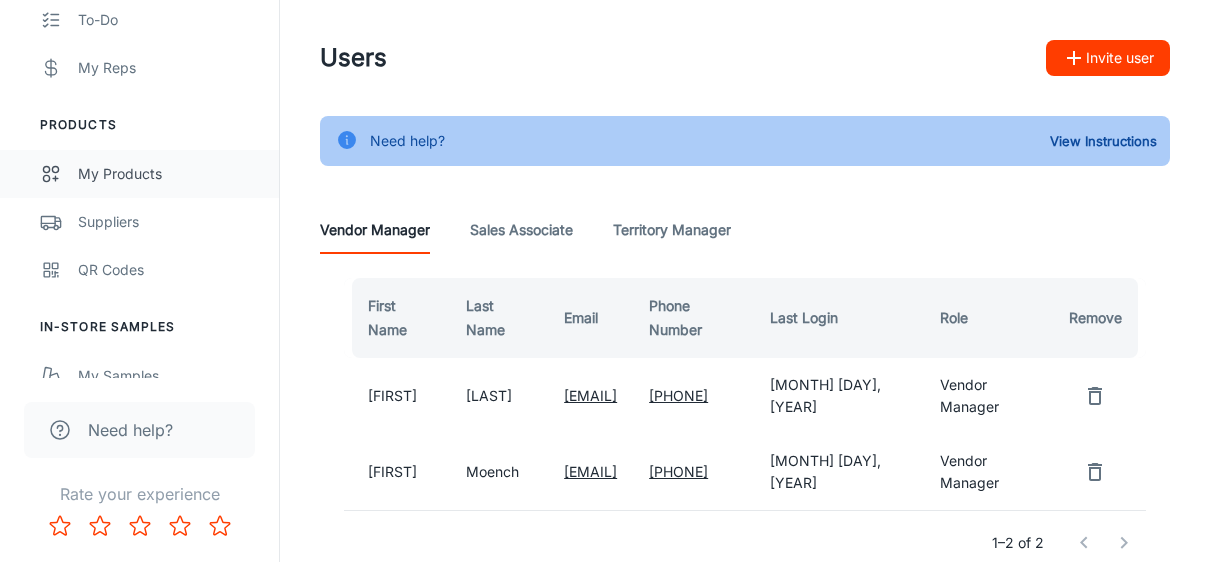 click on "My Products" at bounding box center [168, 174] 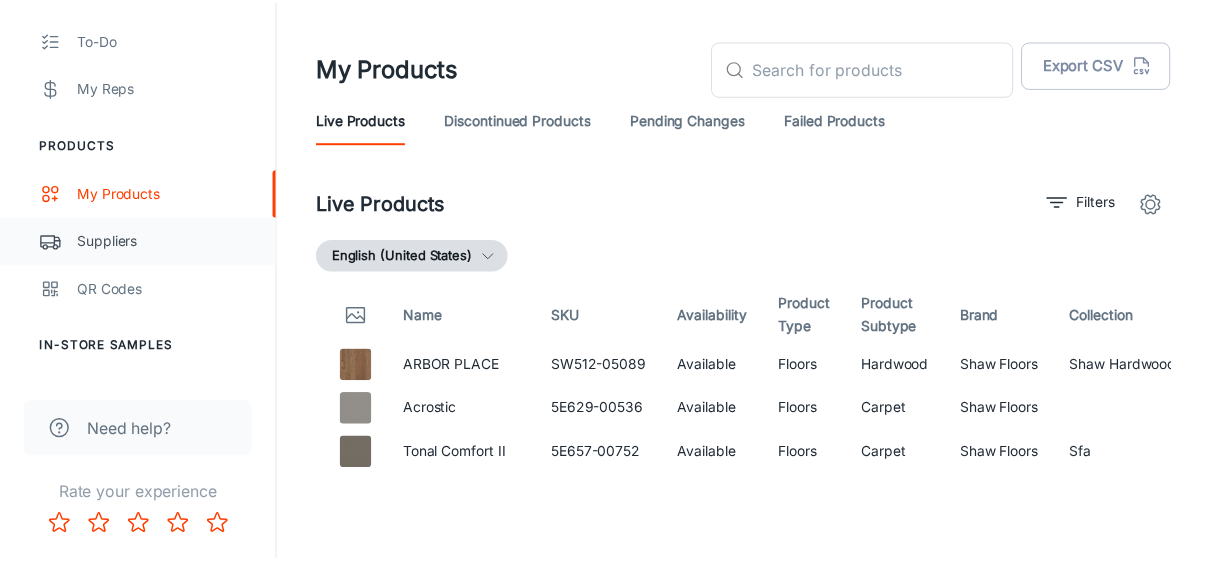 scroll, scrollTop: 381, scrollLeft: 0, axis: vertical 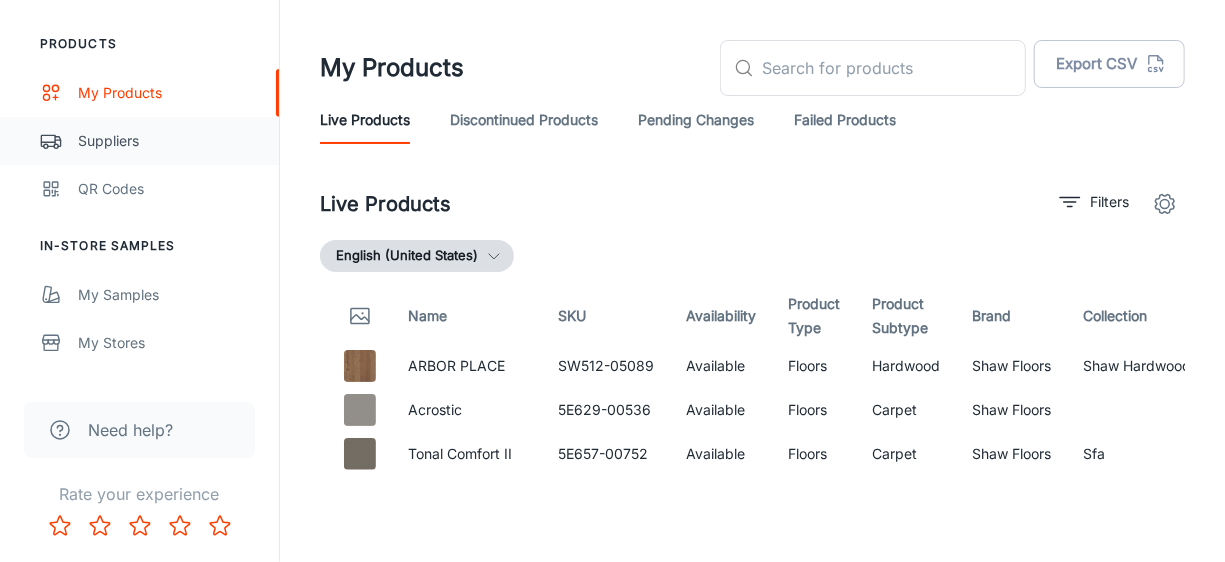 click on "Suppliers" at bounding box center (168, 141) 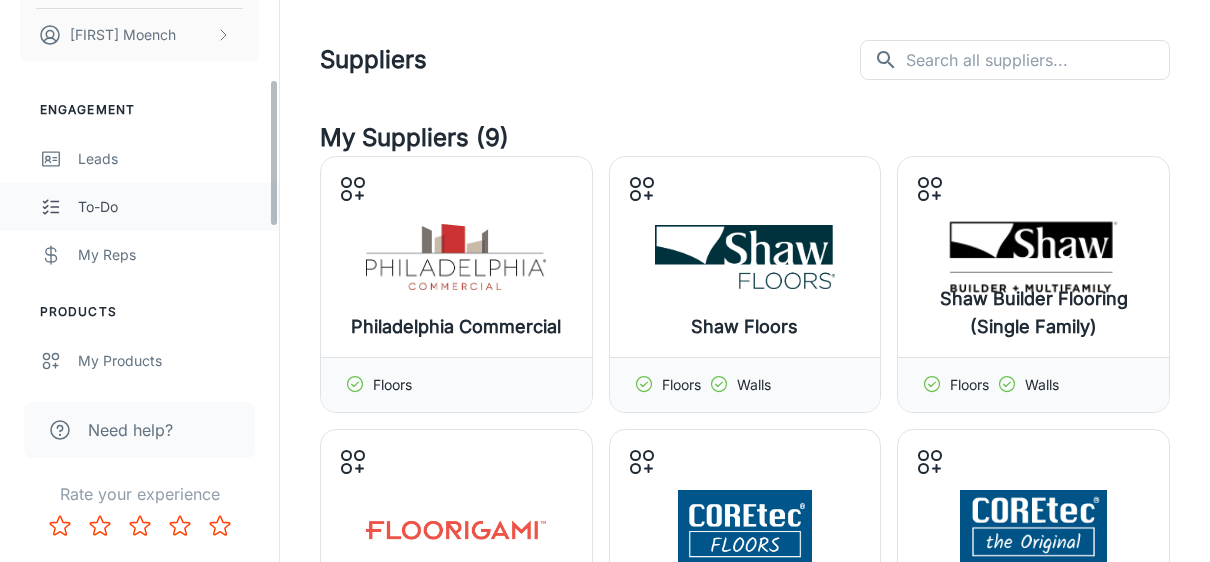 scroll, scrollTop: 200, scrollLeft: 0, axis: vertical 